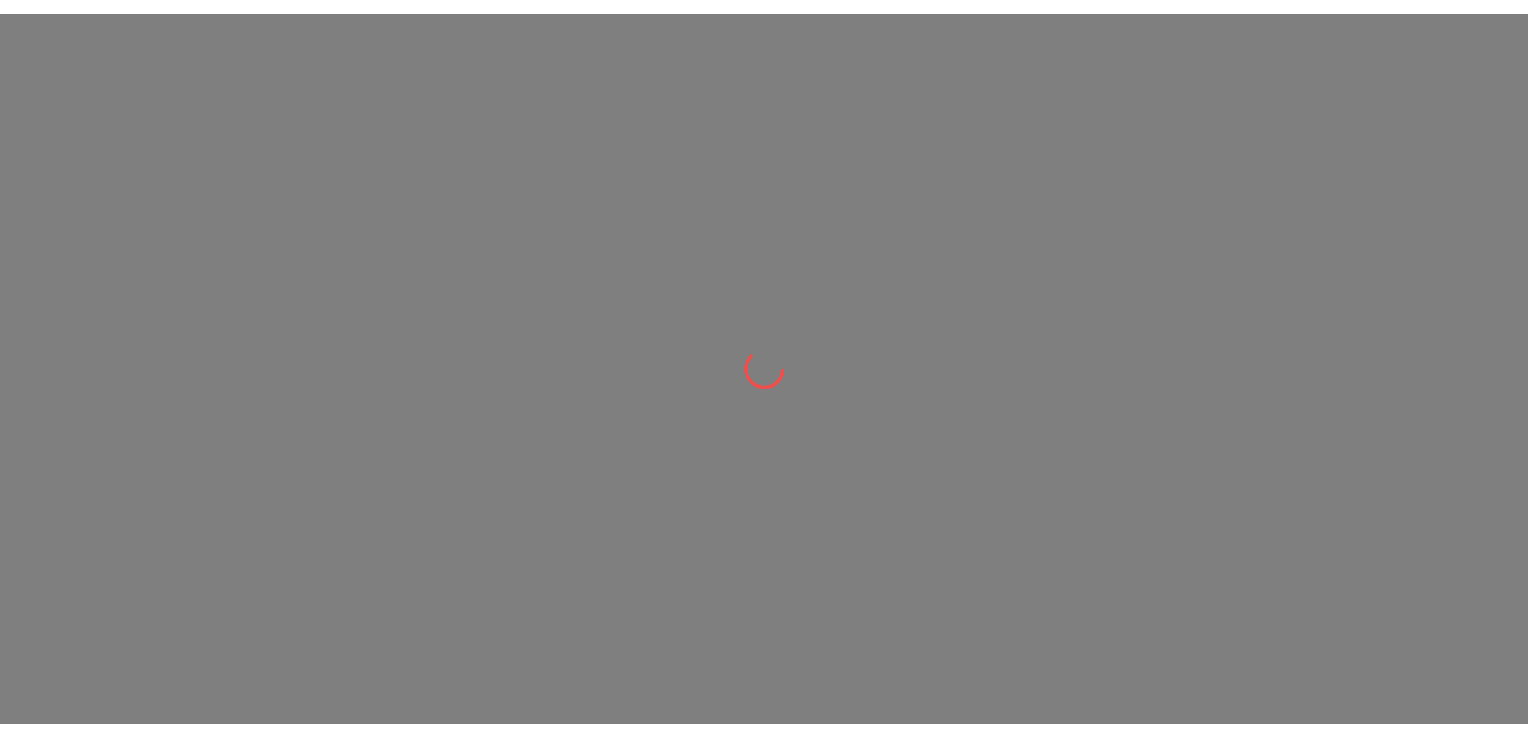 scroll, scrollTop: 0, scrollLeft: 0, axis: both 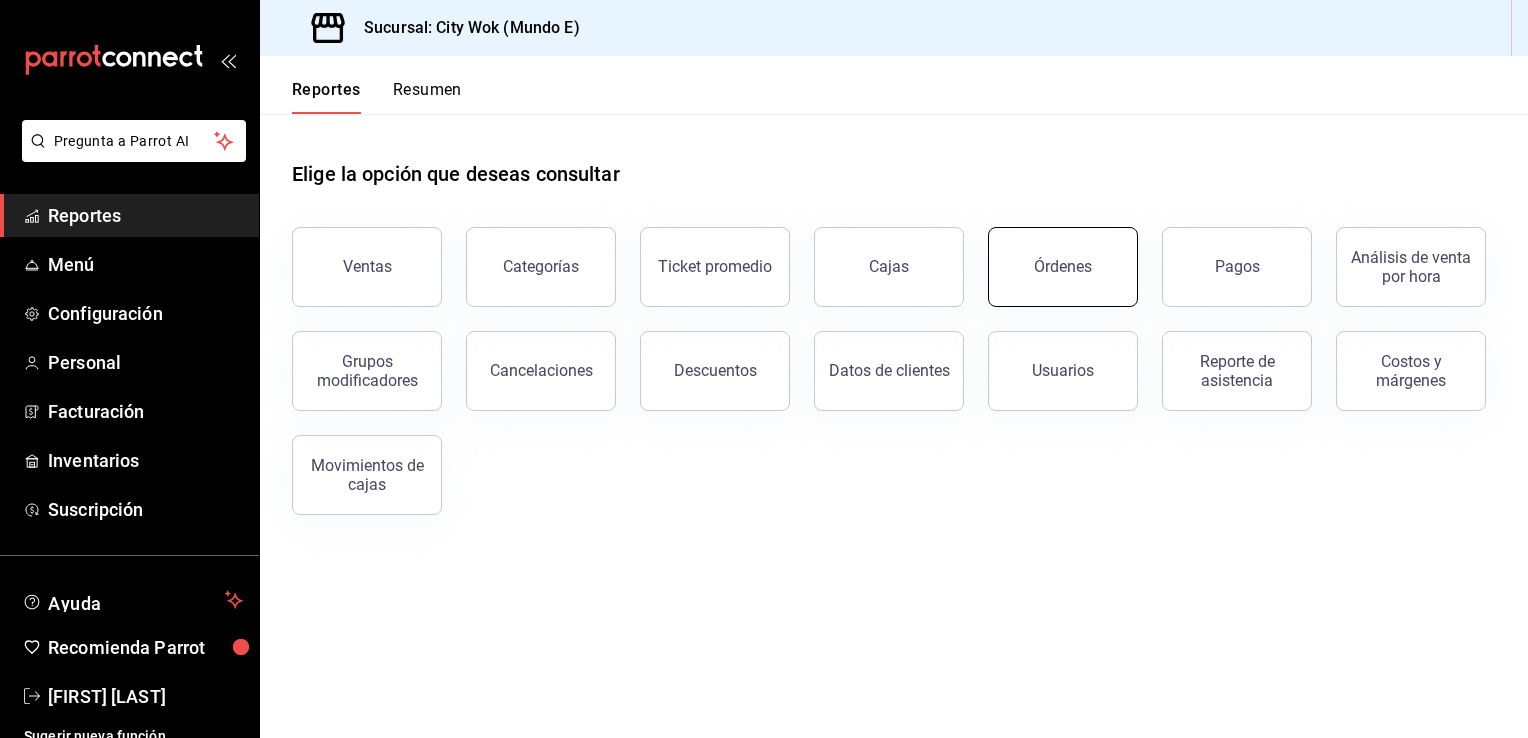 click on "Órdenes" at bounding box center (1063, 267) 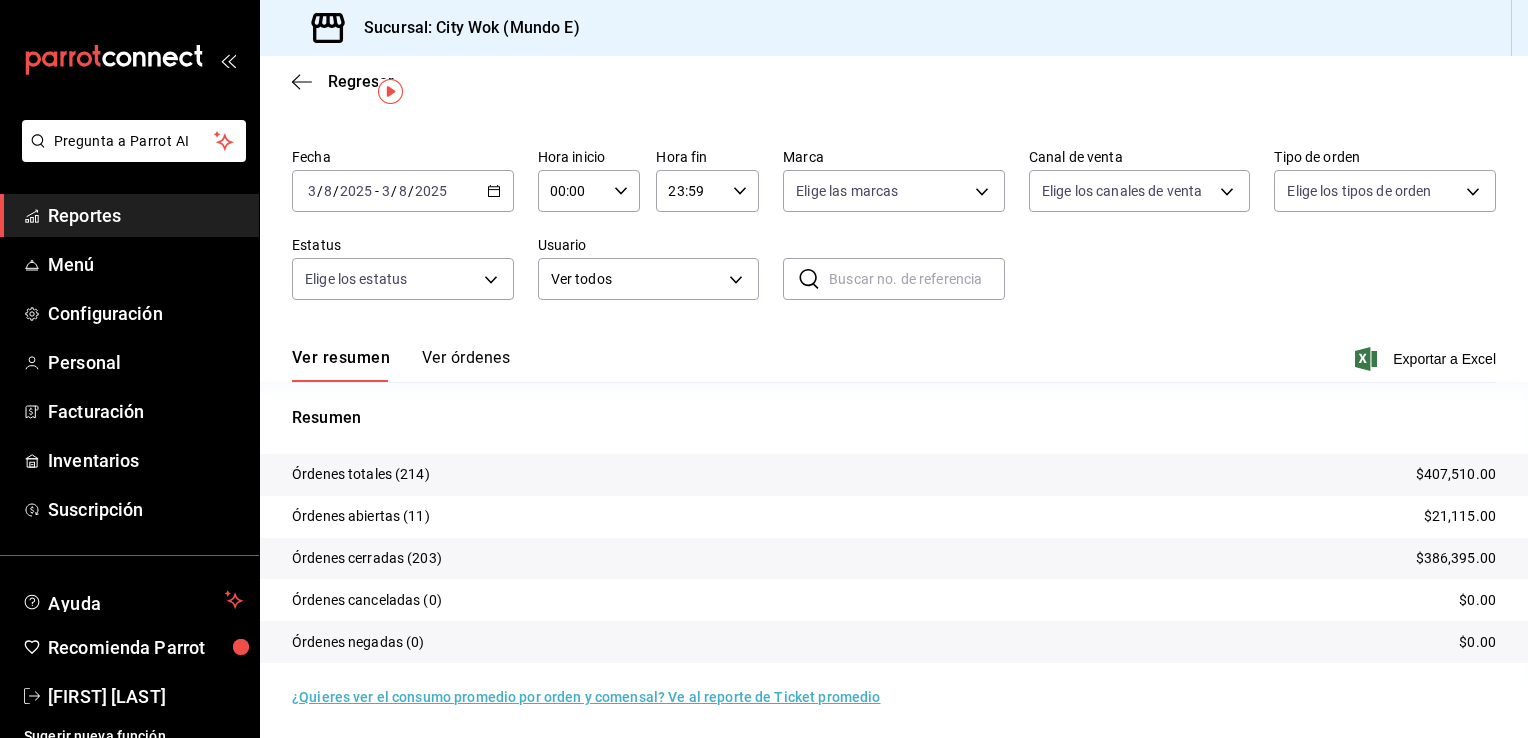 scroll, scrollTop: 47, scrollLeft: 0, axis: vertical 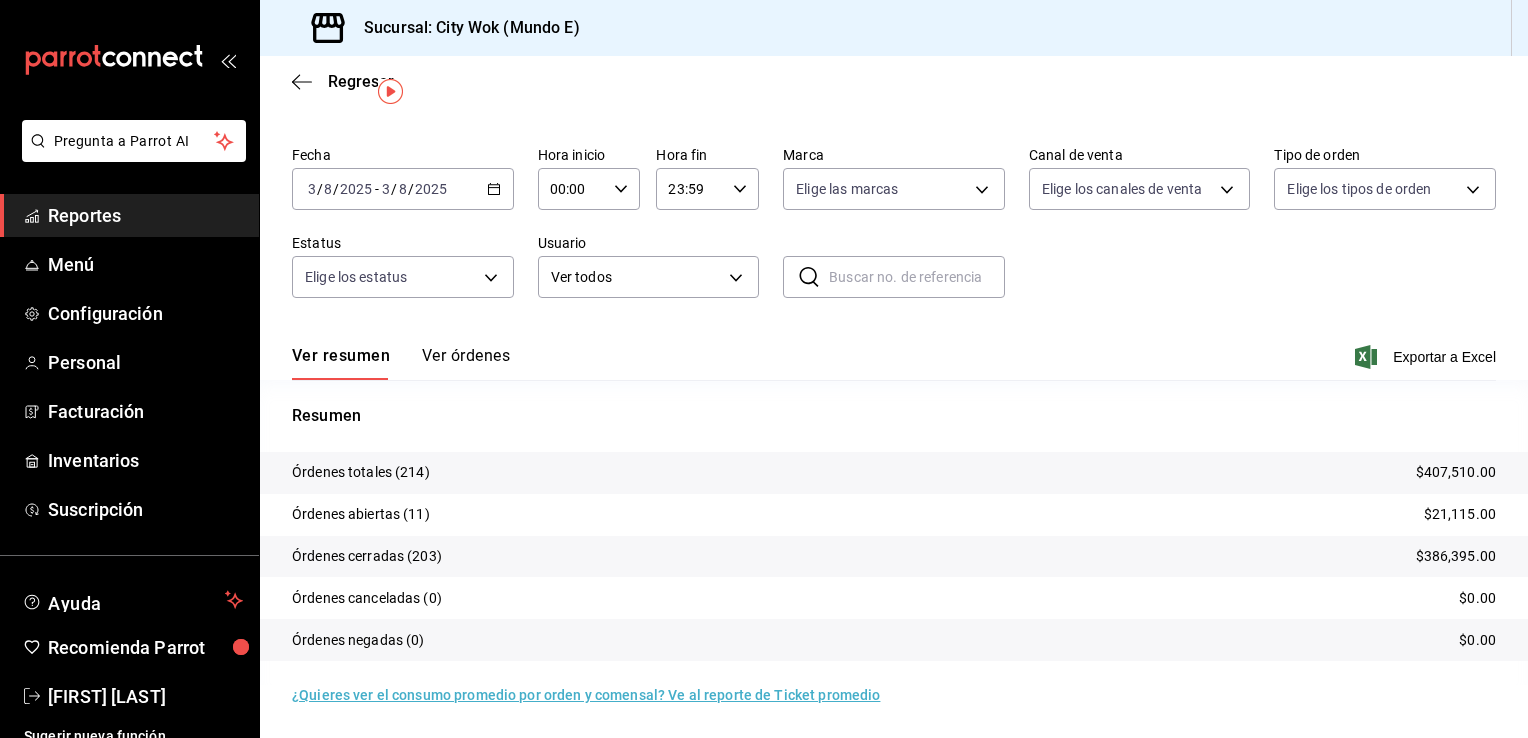 click on "Regresar" at bounding box center [894, 81] 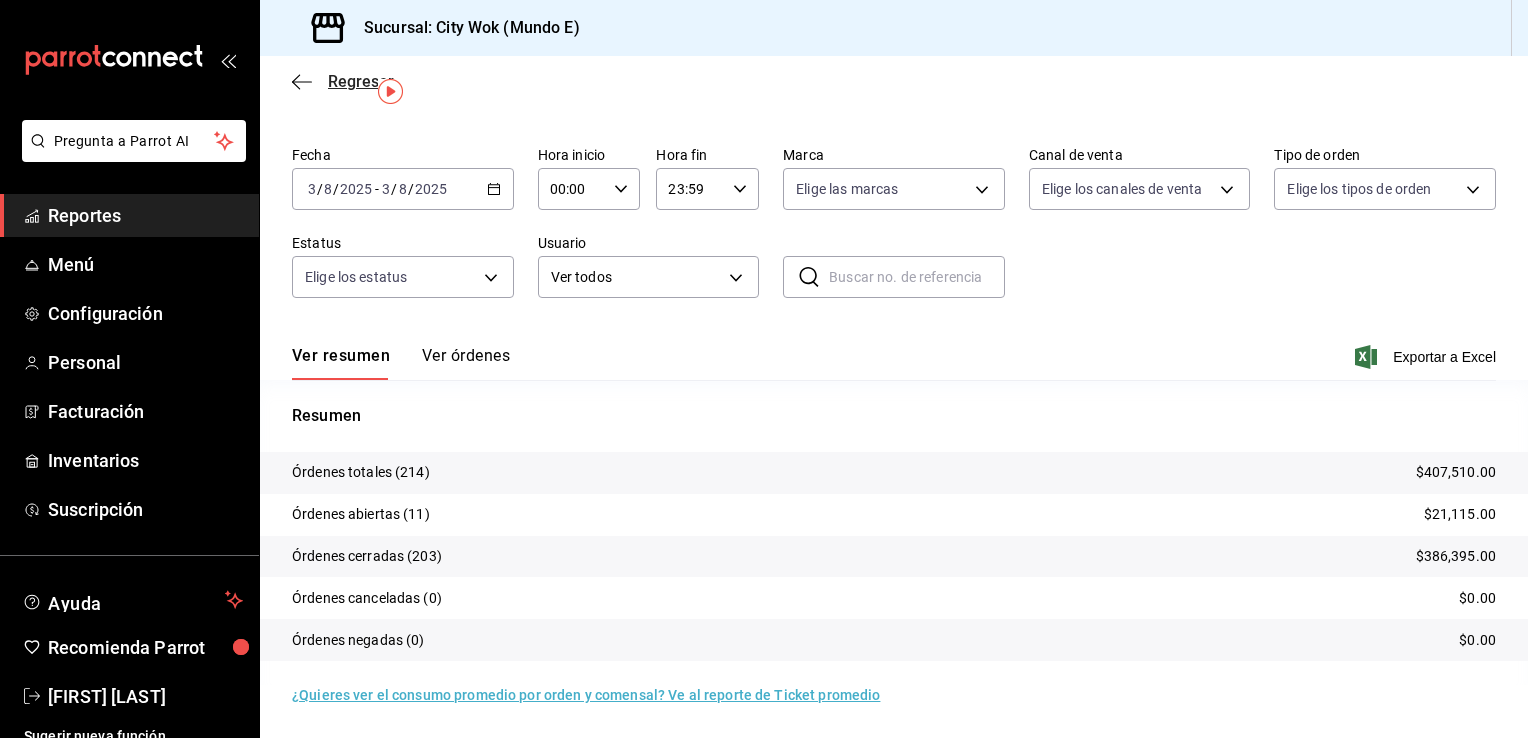 click 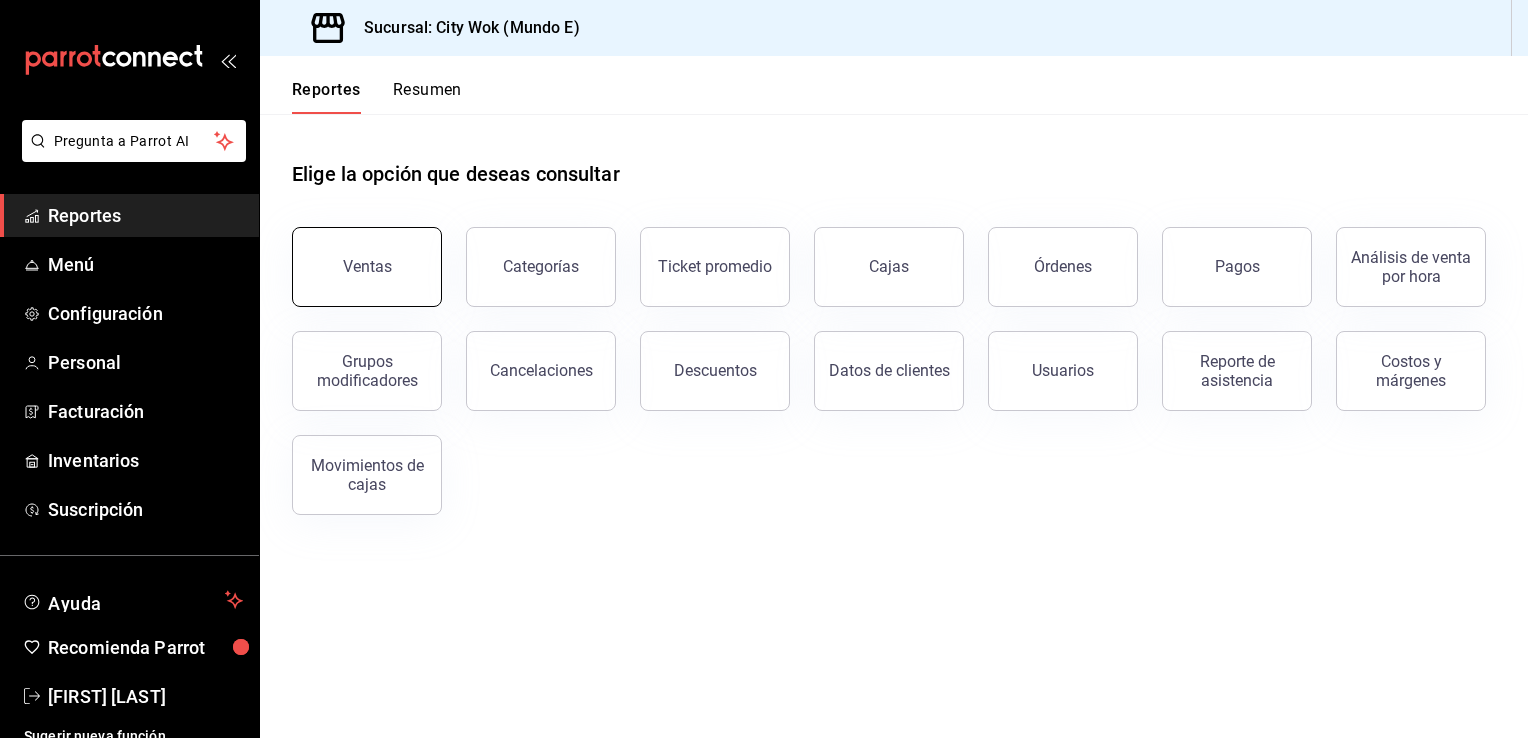 click on "Ventas" at bounding box center [367, 267] 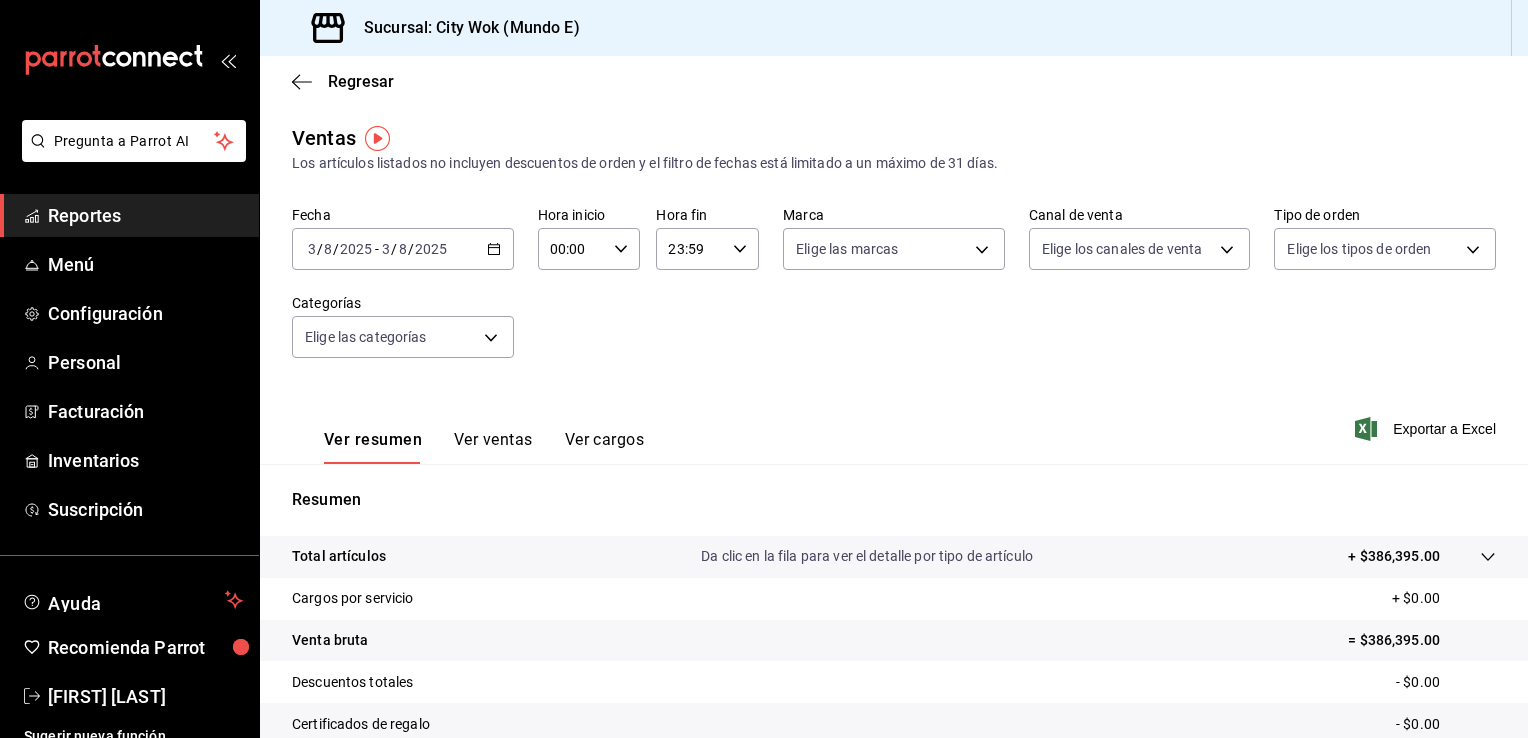 click on "Ver ventas" at bounding box center [493, 447] 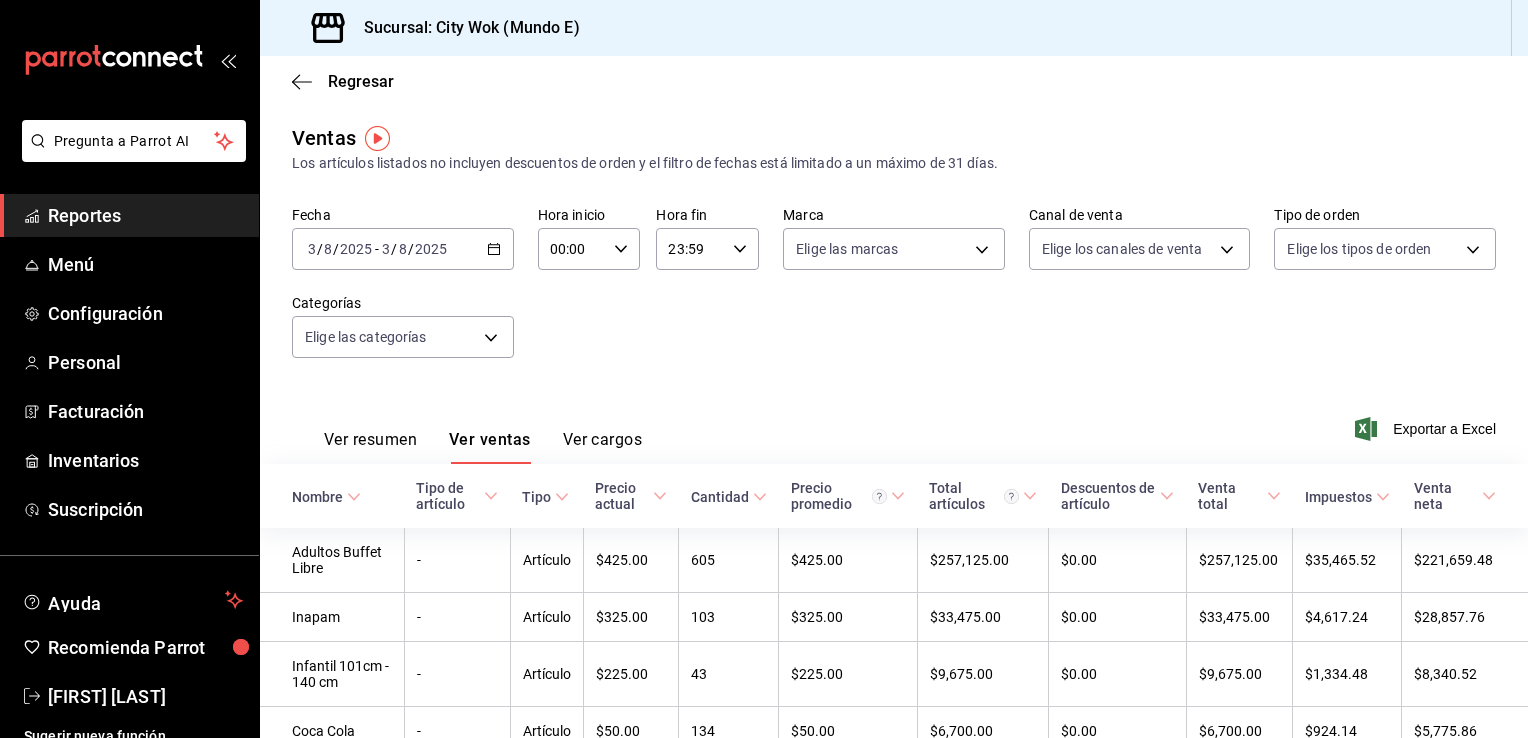 scroll, scrollTop: 40, scrollLeft: 0, axis: vertical 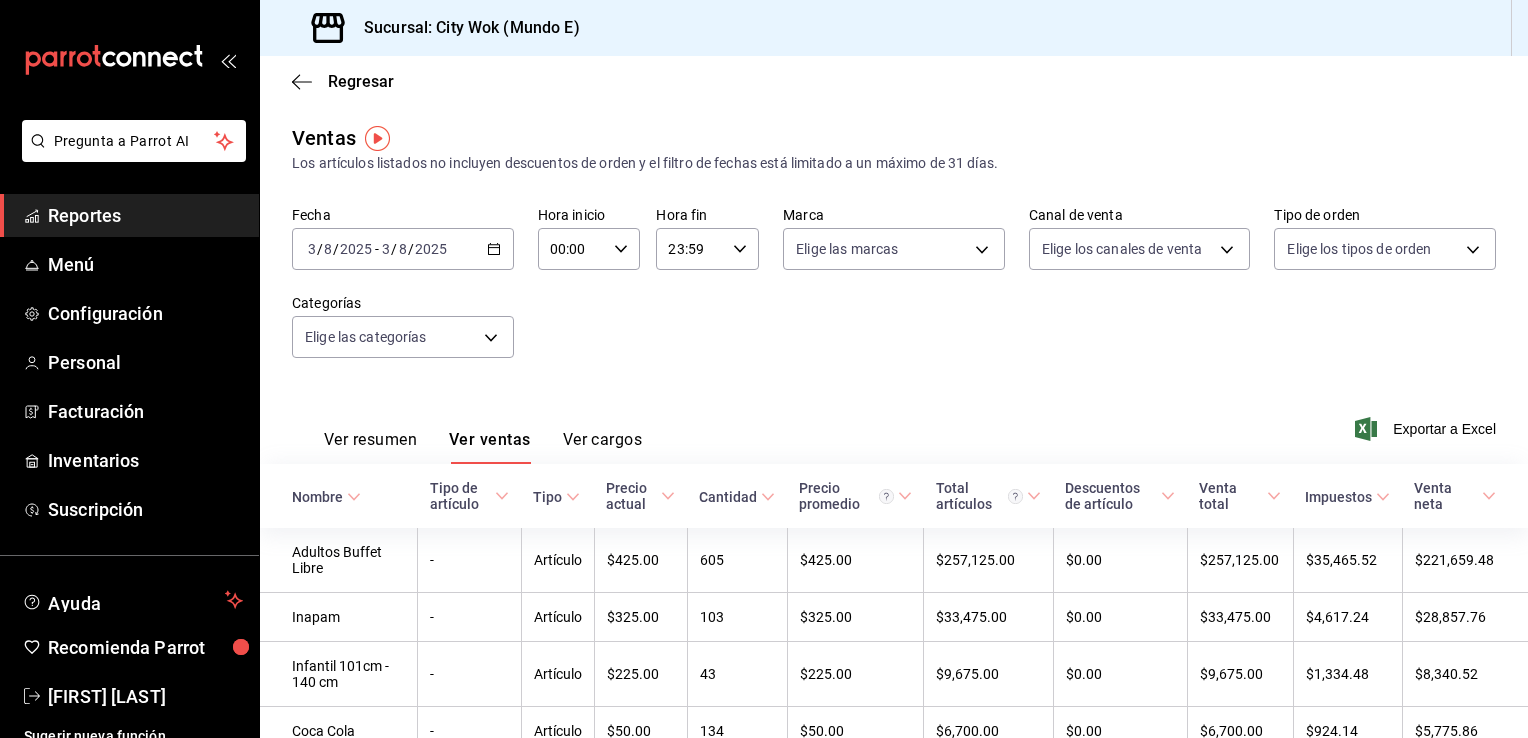 click on "Sucursal: City Wok (Mundo E)" at bounding box center (894, 28) 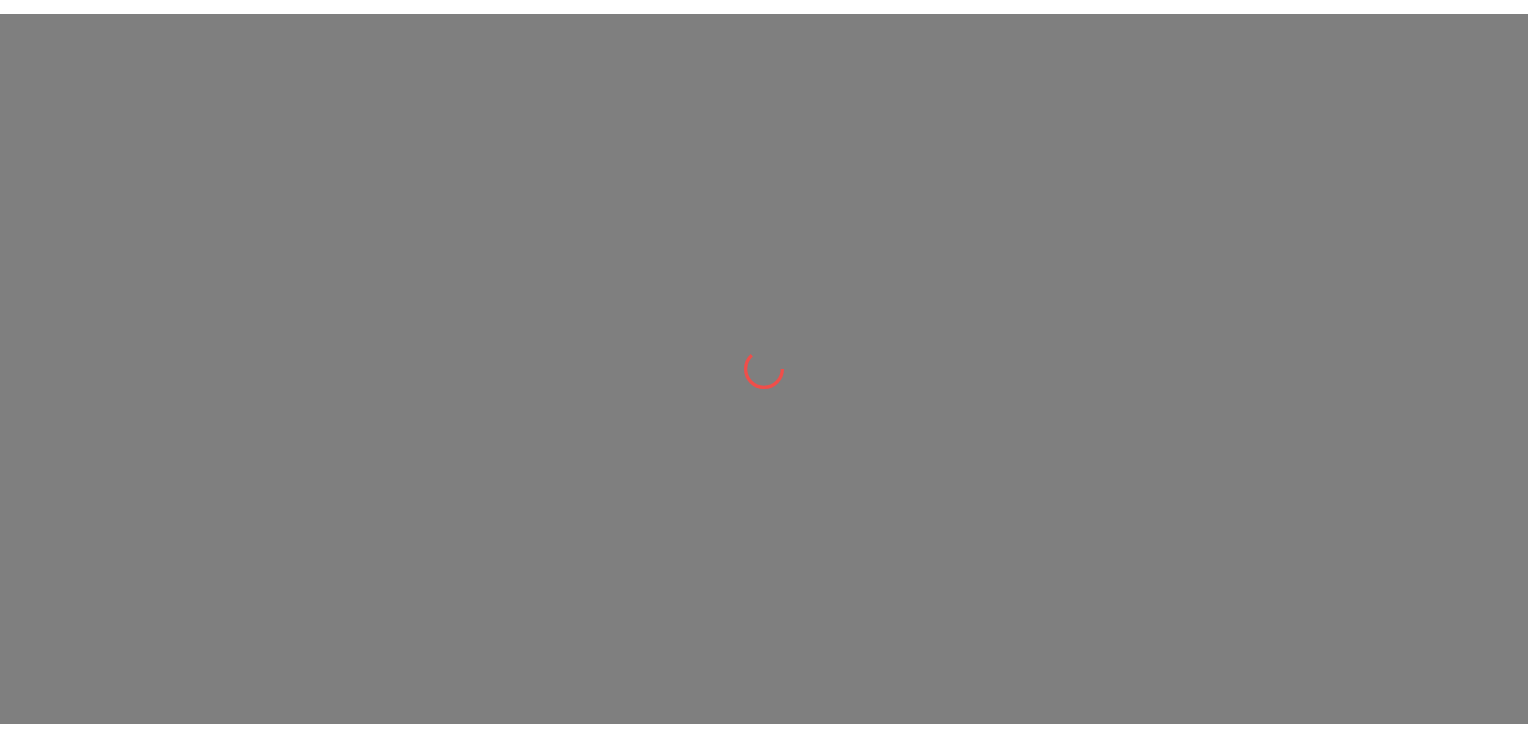 scroll, scrollTop: 0, scrollLeft: 0, axis: both 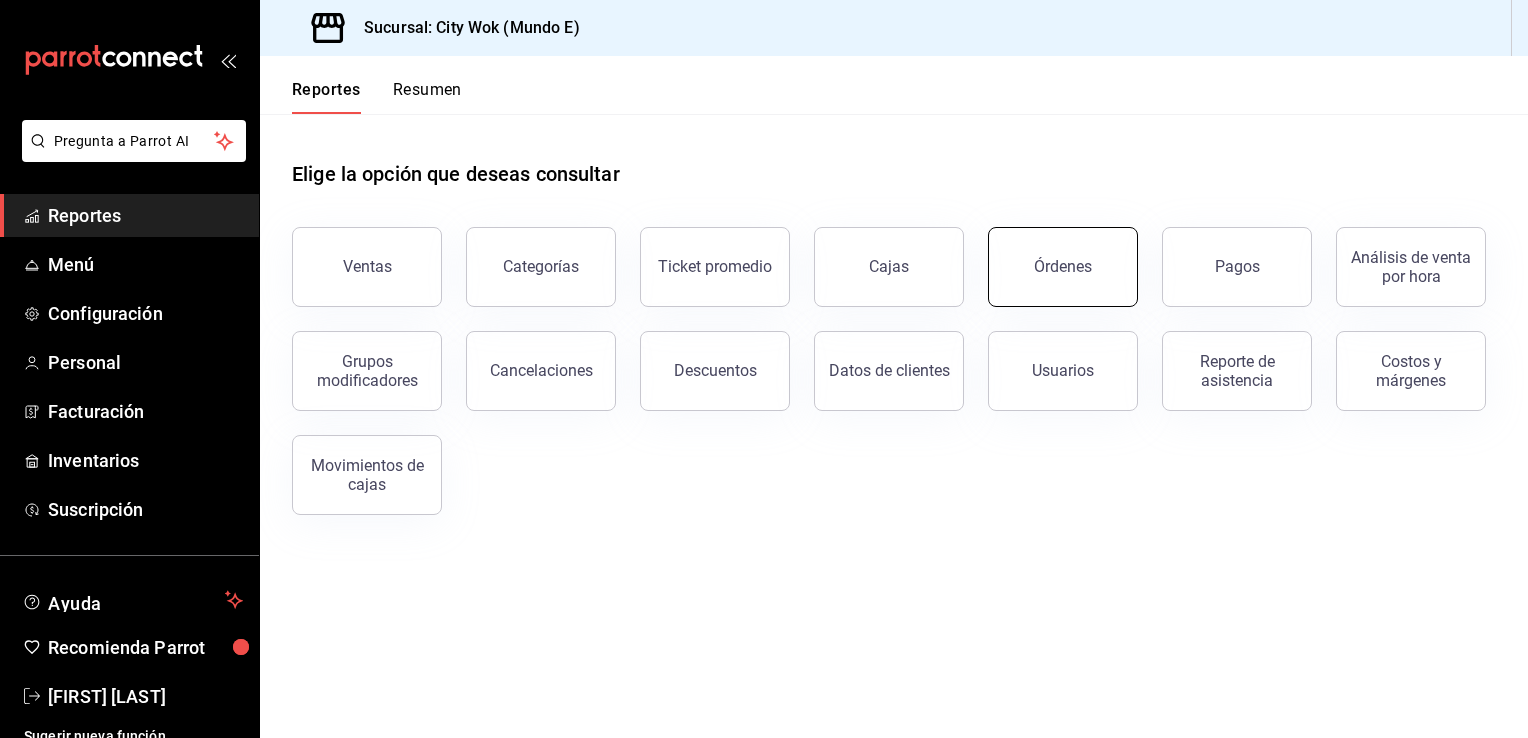 click on "Órdenes" at bounding box center [1063, 266] 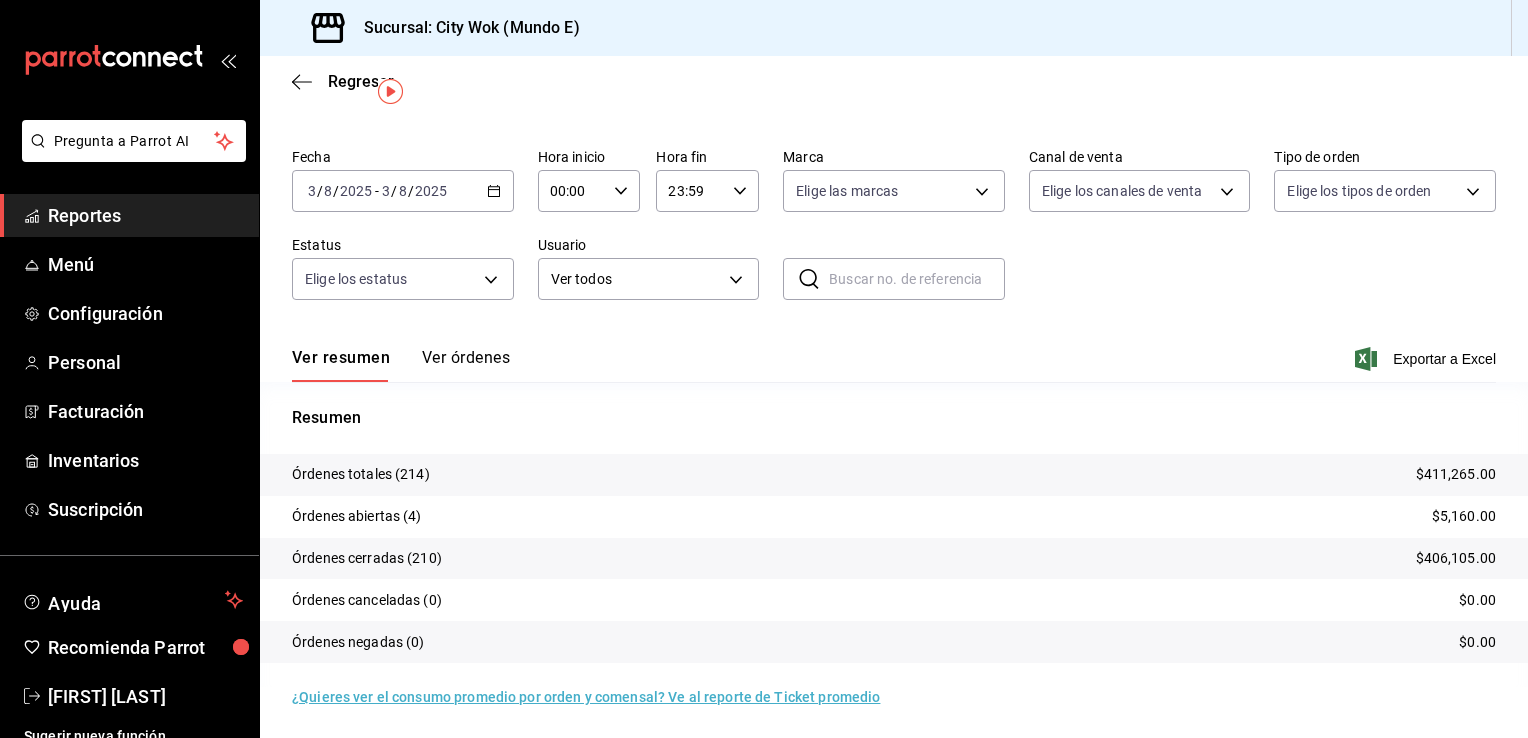 scroll, scrollTop: 47, scrollLeft: 0, axis: vertical 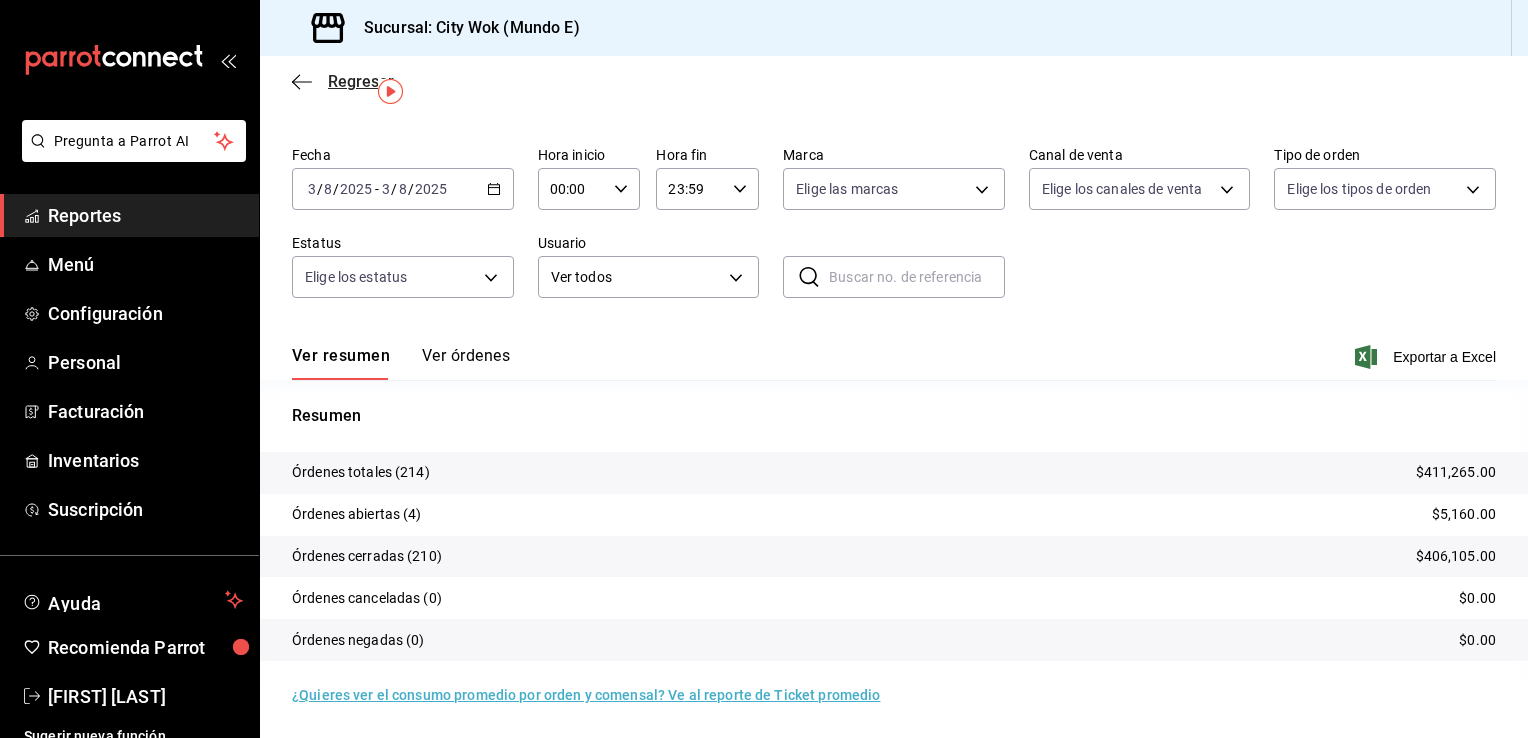 click 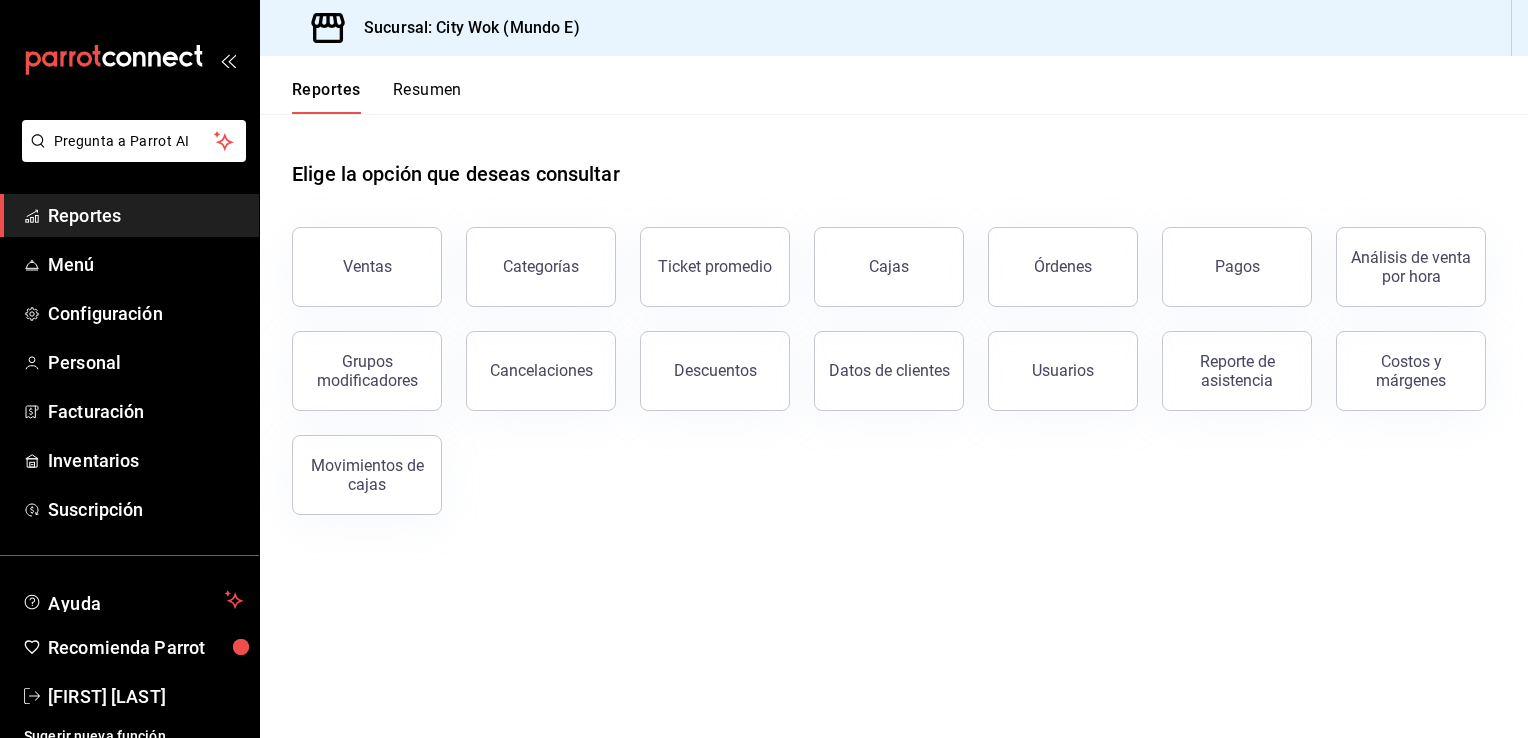 click on "Ventas Categorías Ticket promedio Cajas Órdenes Pagos Análisis de venta por hora Grupos modificadores Cancelaciones Descuentos Datos de clientes Usuarios Reporte de asistencia Costos y márgenes Movimientos de cajas" at bounding box center (882, 359) 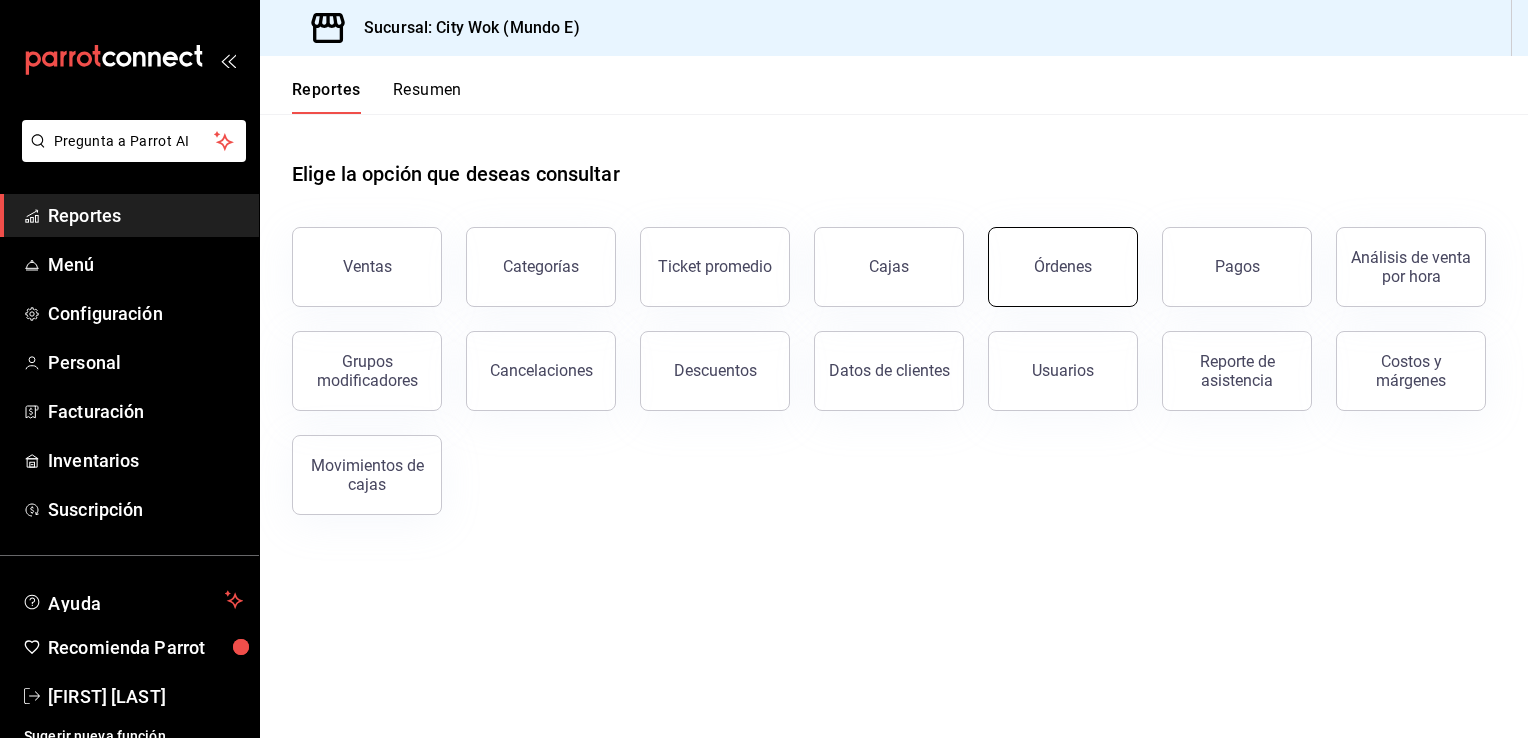 click on "Órdenes" at bounding box center [1063, 267] 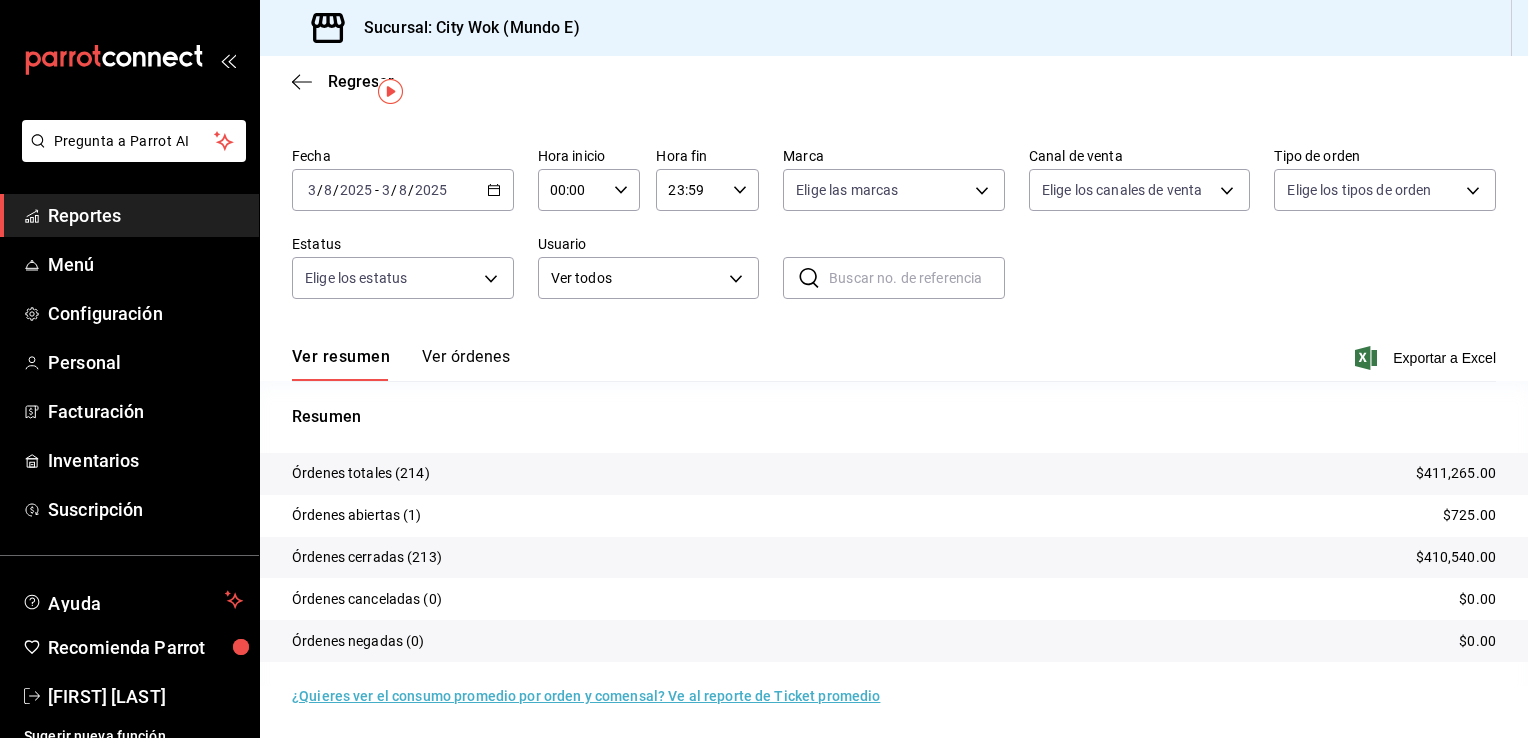 scroll, scrollTop: 47, scrollLeft: 0, axis: vertical 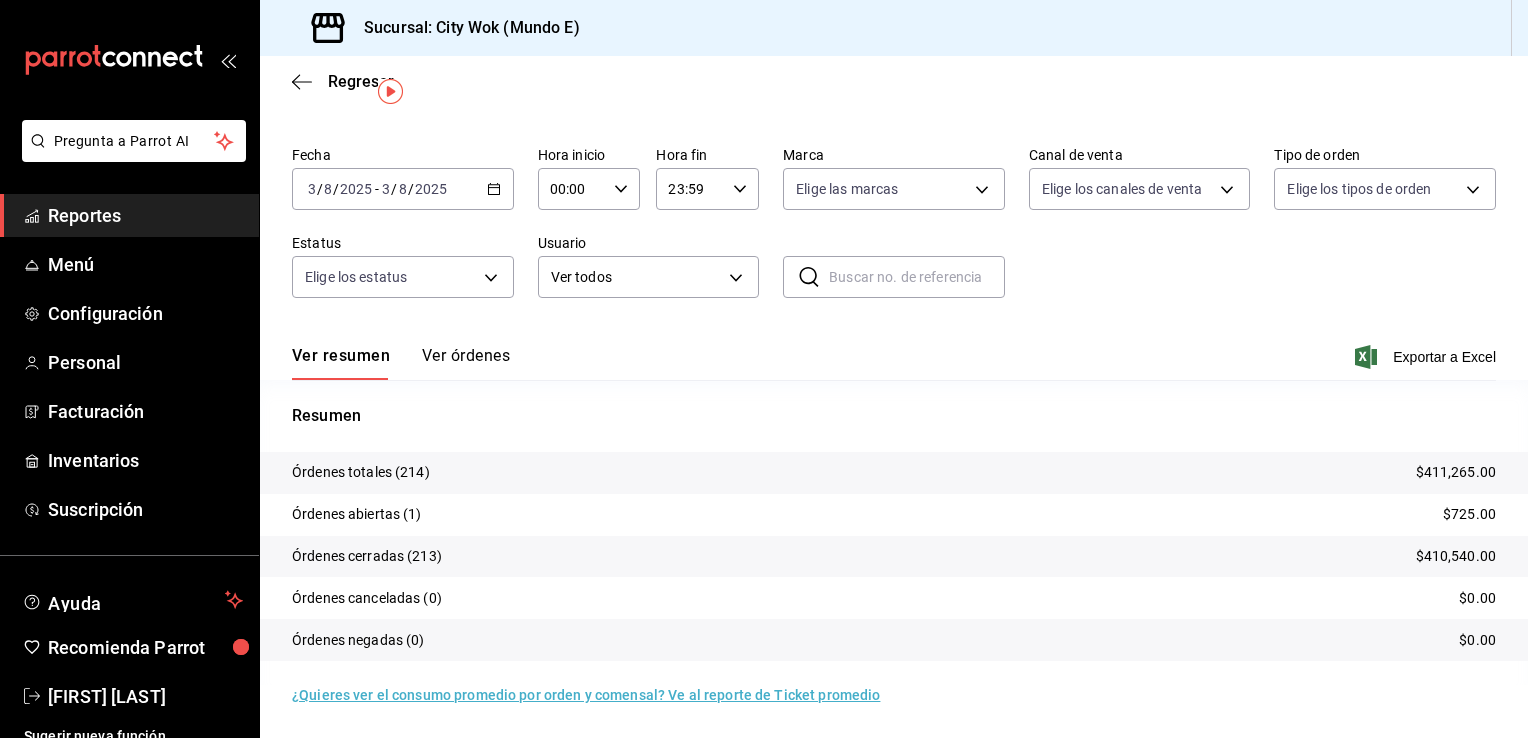 click on "Órdenes cerradas (213) $410,540.00" at bounding box center (894, 557) 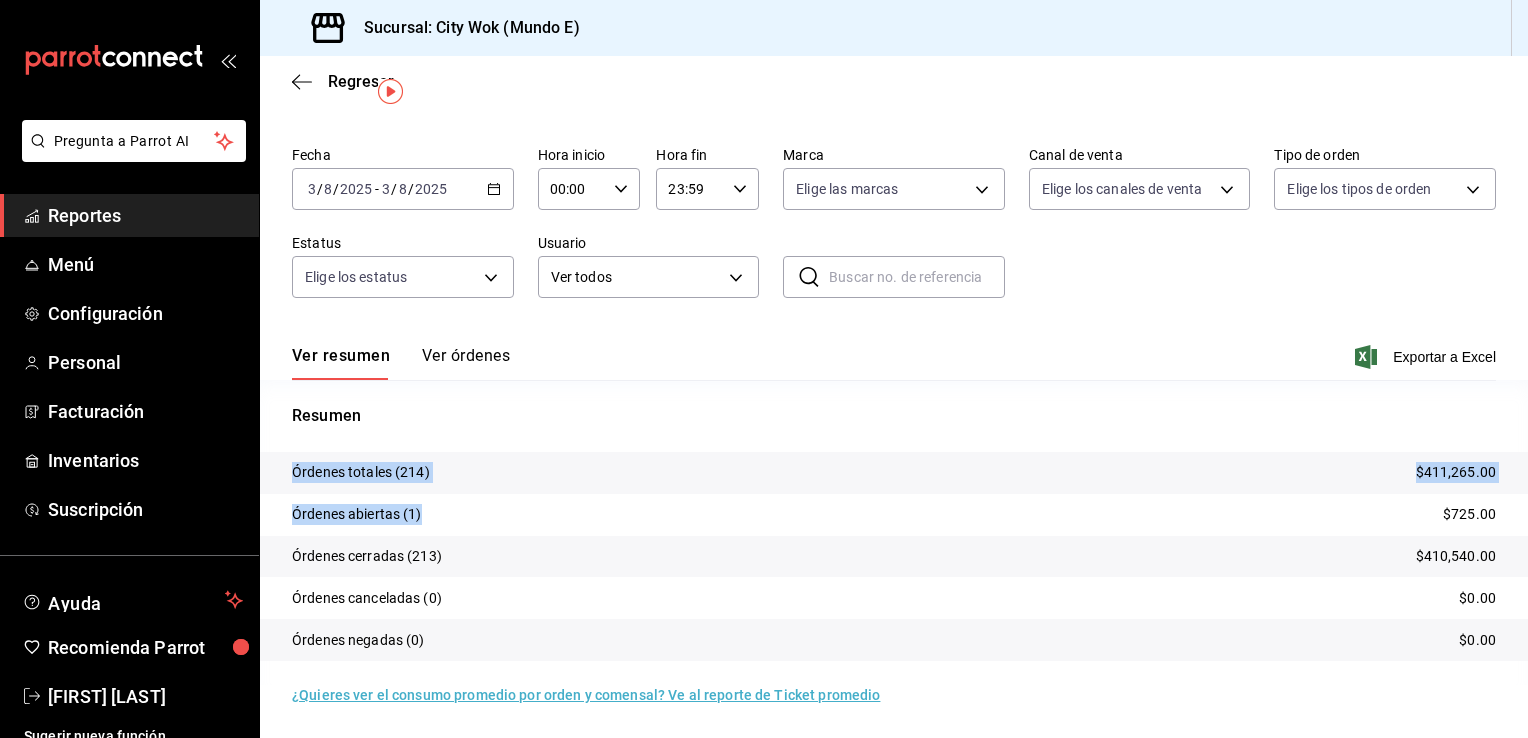 drag, startPoint x: 564, startPoint y: 509, endPoint x: 530, endPoint y: 429, distance: 86.925255 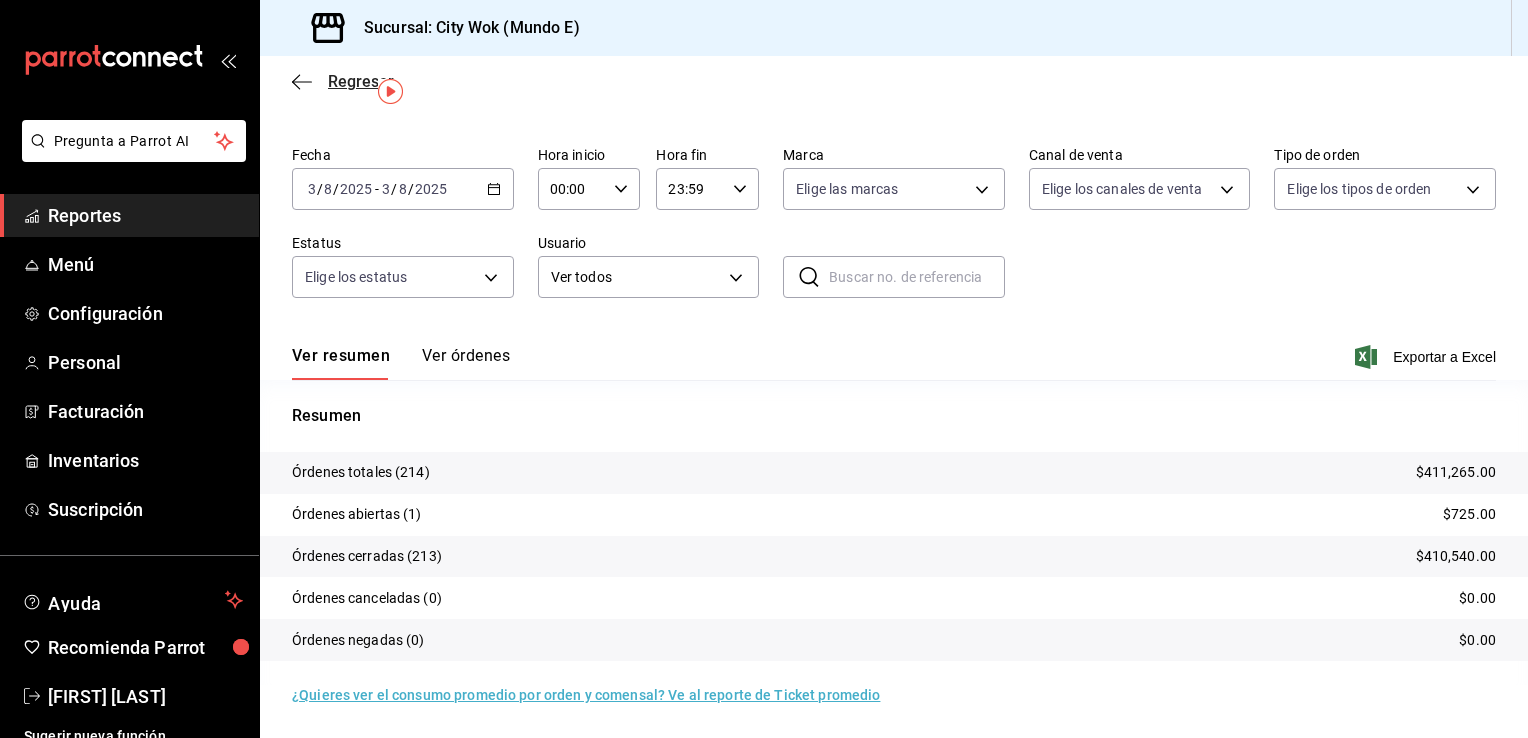 click 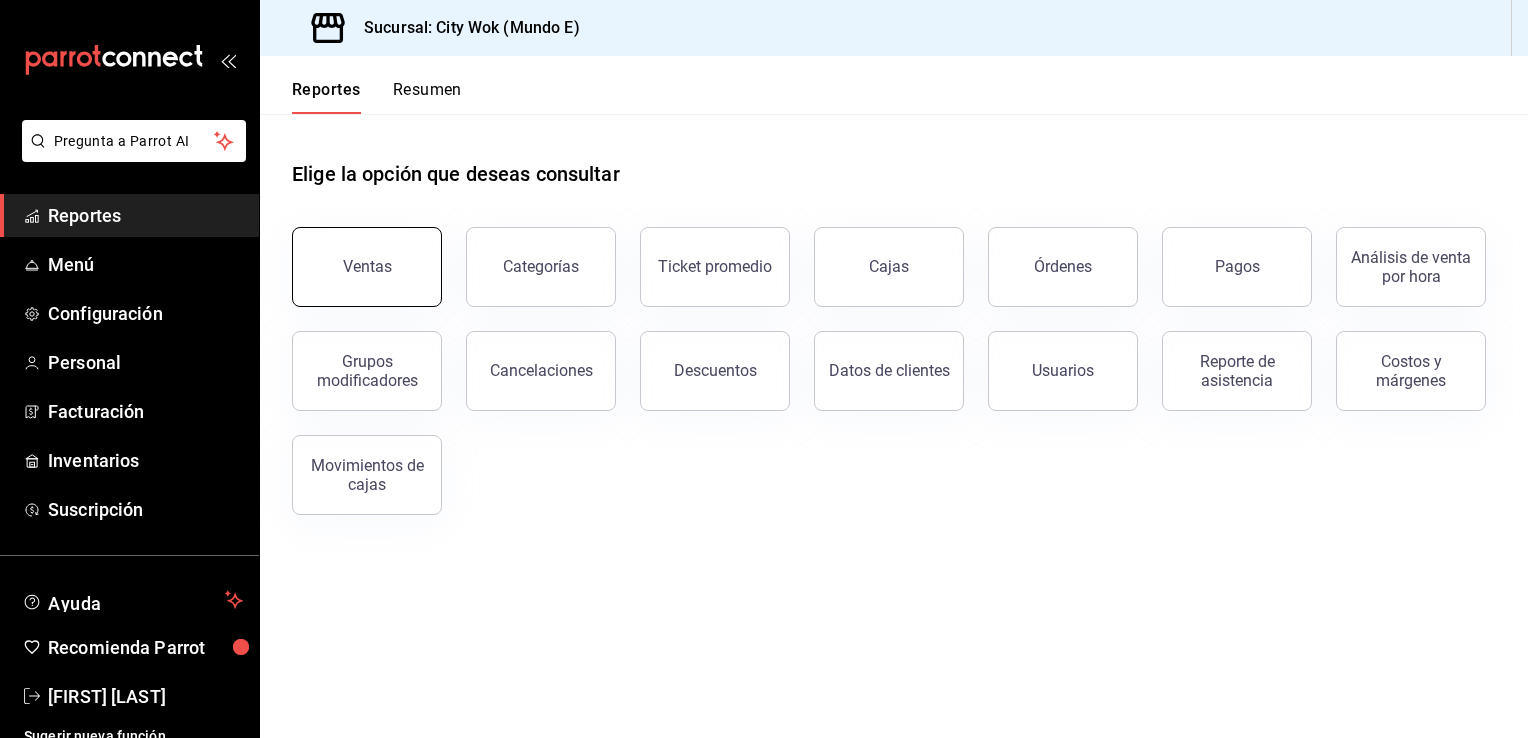 click on "Ventas" at bounding box center (367, 266) 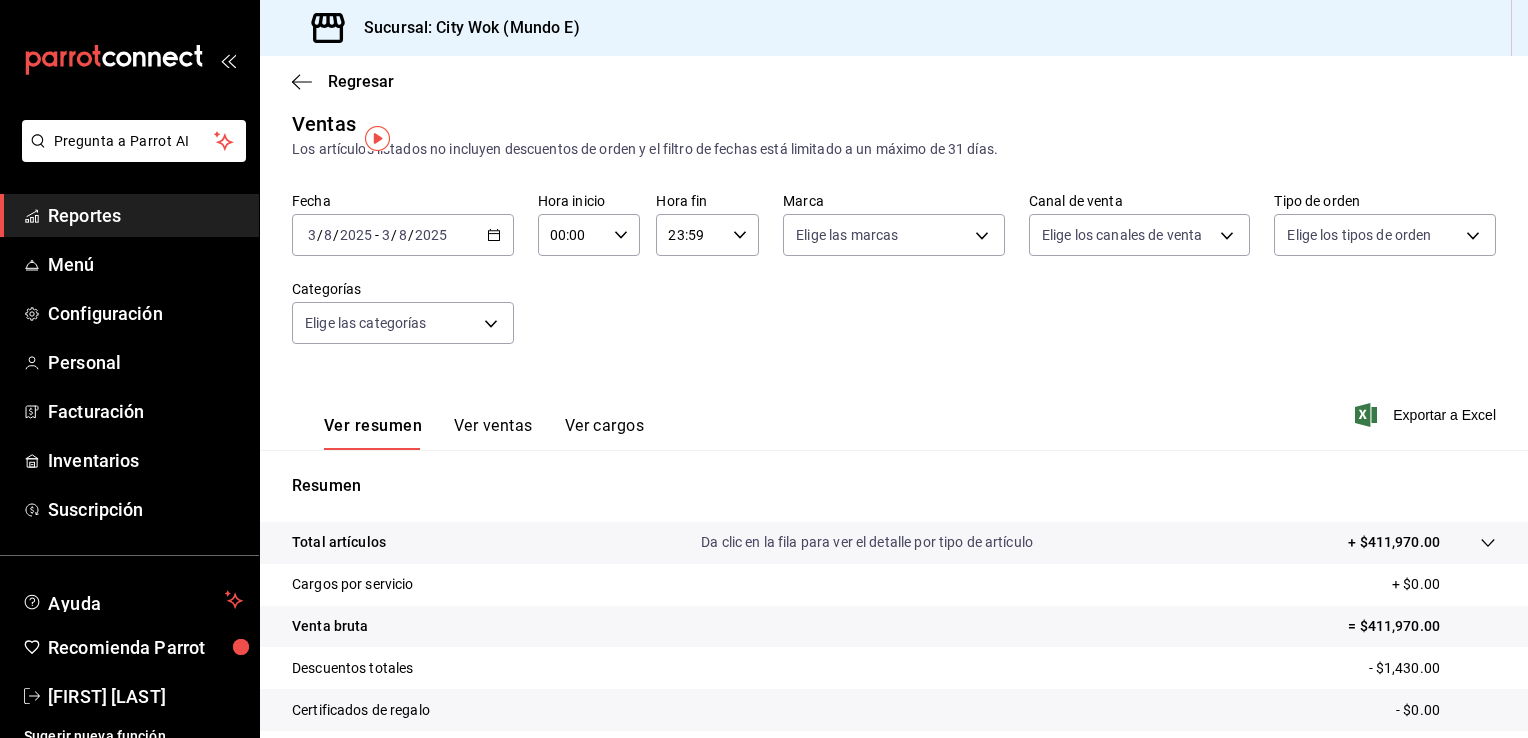 scroll, scrollTop: 0, scrollLeft: 0, axis: both 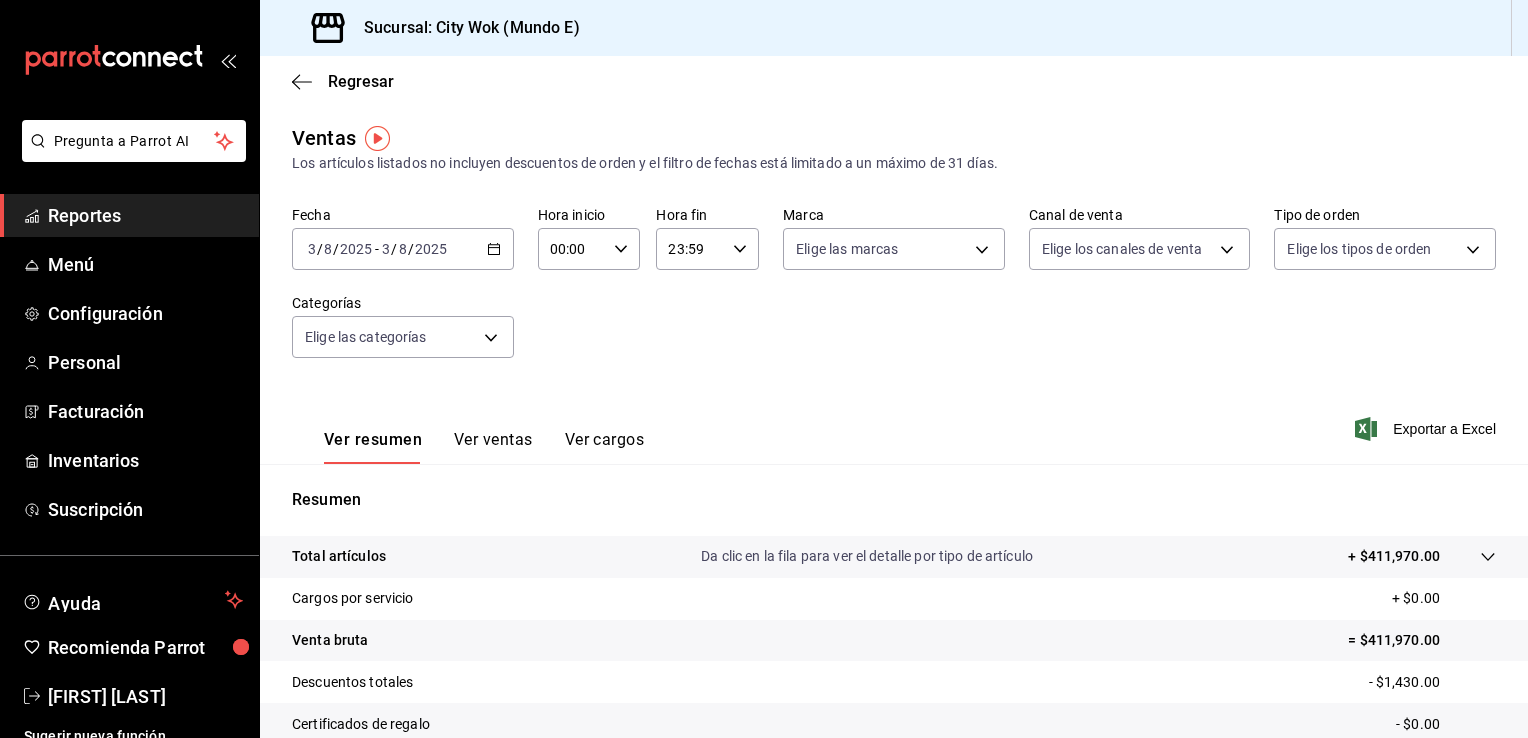 click on "Ver ventas" at bounding box center [493, 447] 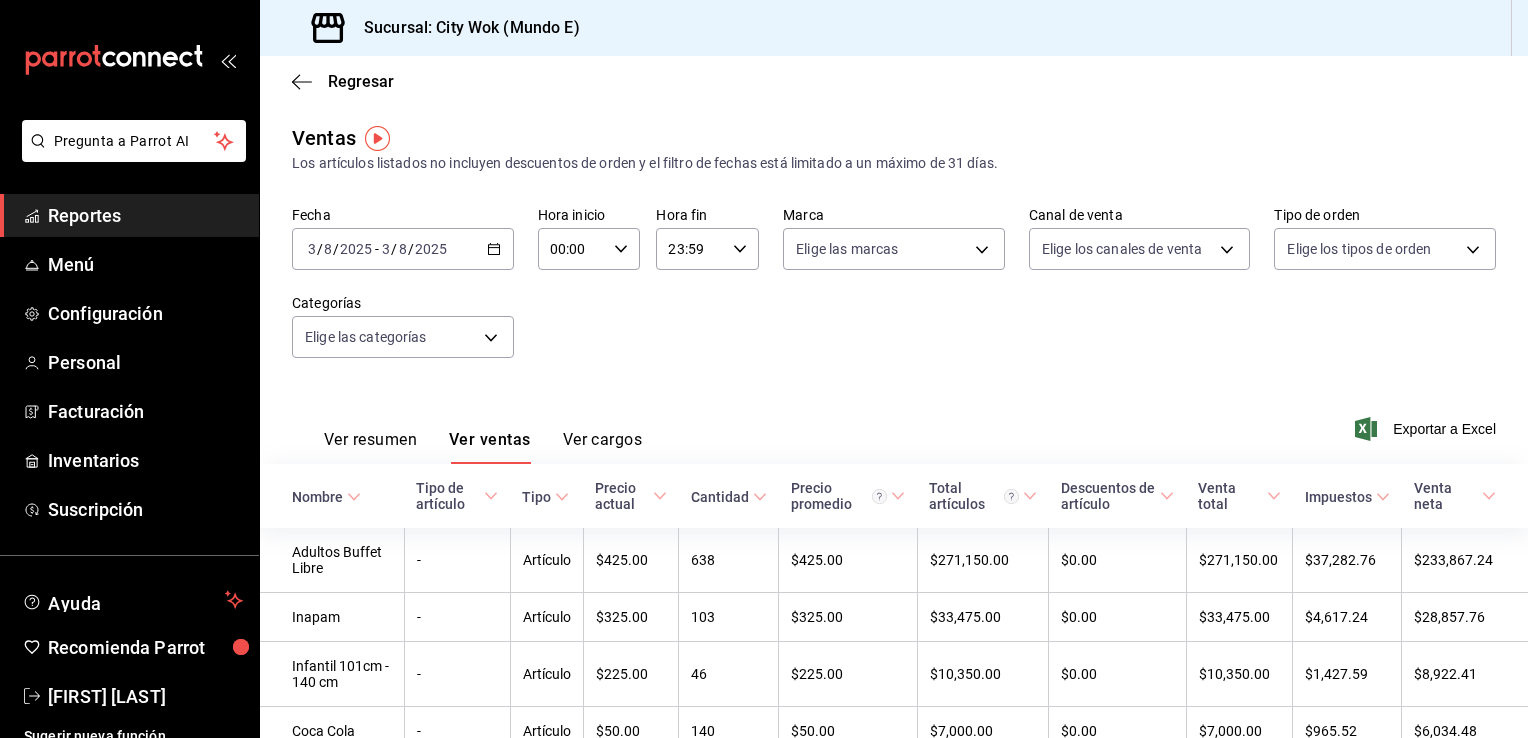 click on "Ver cargos" at bounding box center (603, 447) 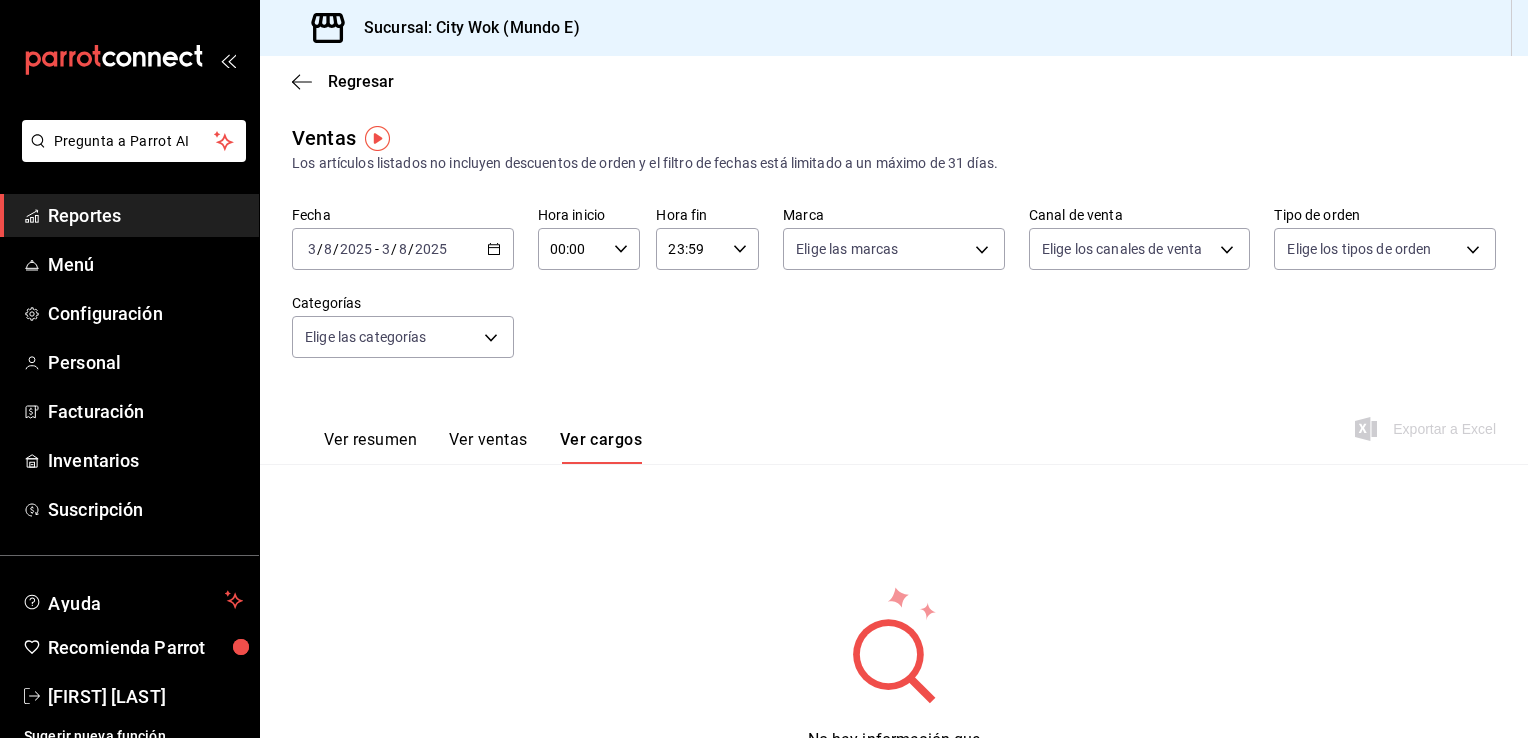 click on "Ver resumen" at bounding box center (370, 447) 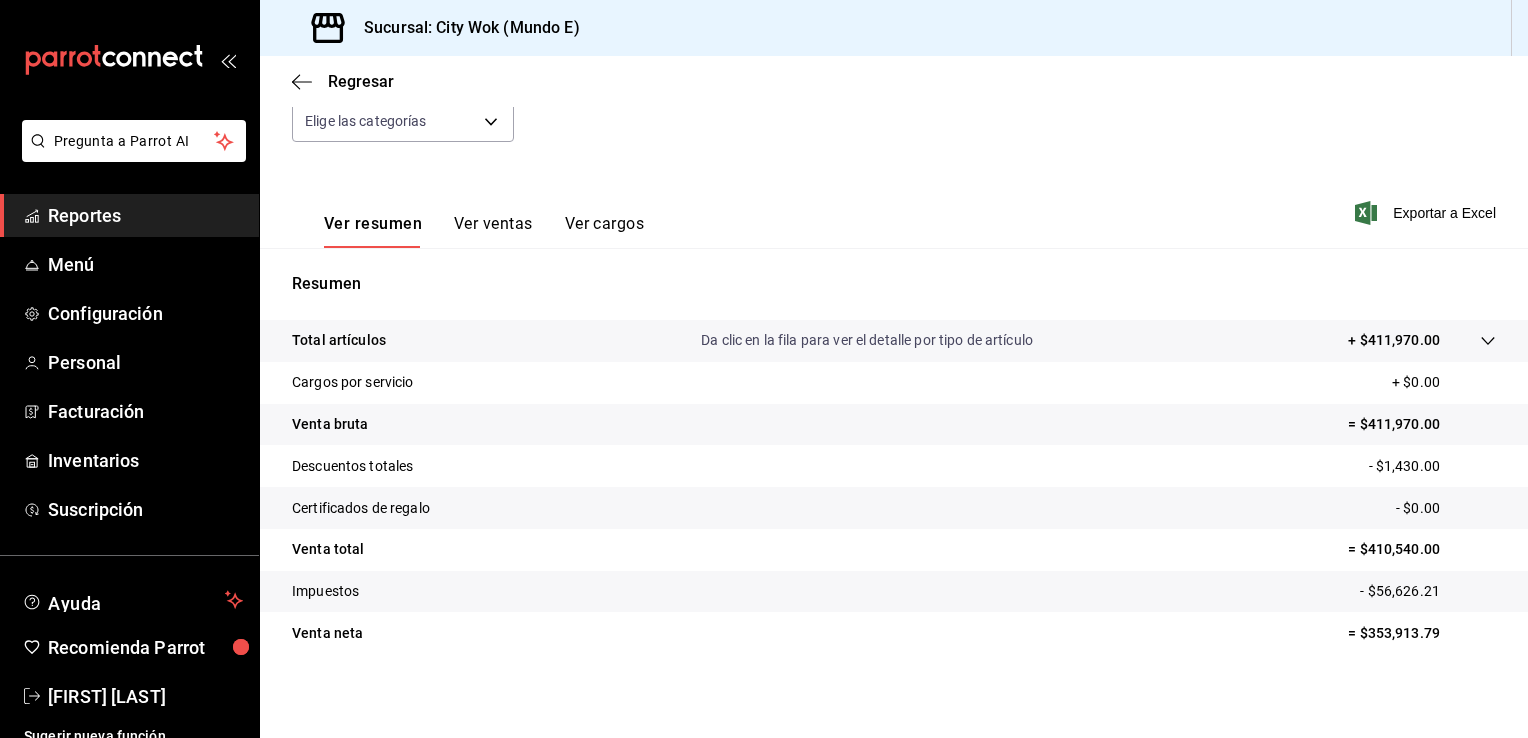 scroll, scrollTop: 220, scrollLeft: 0, axis: vertical 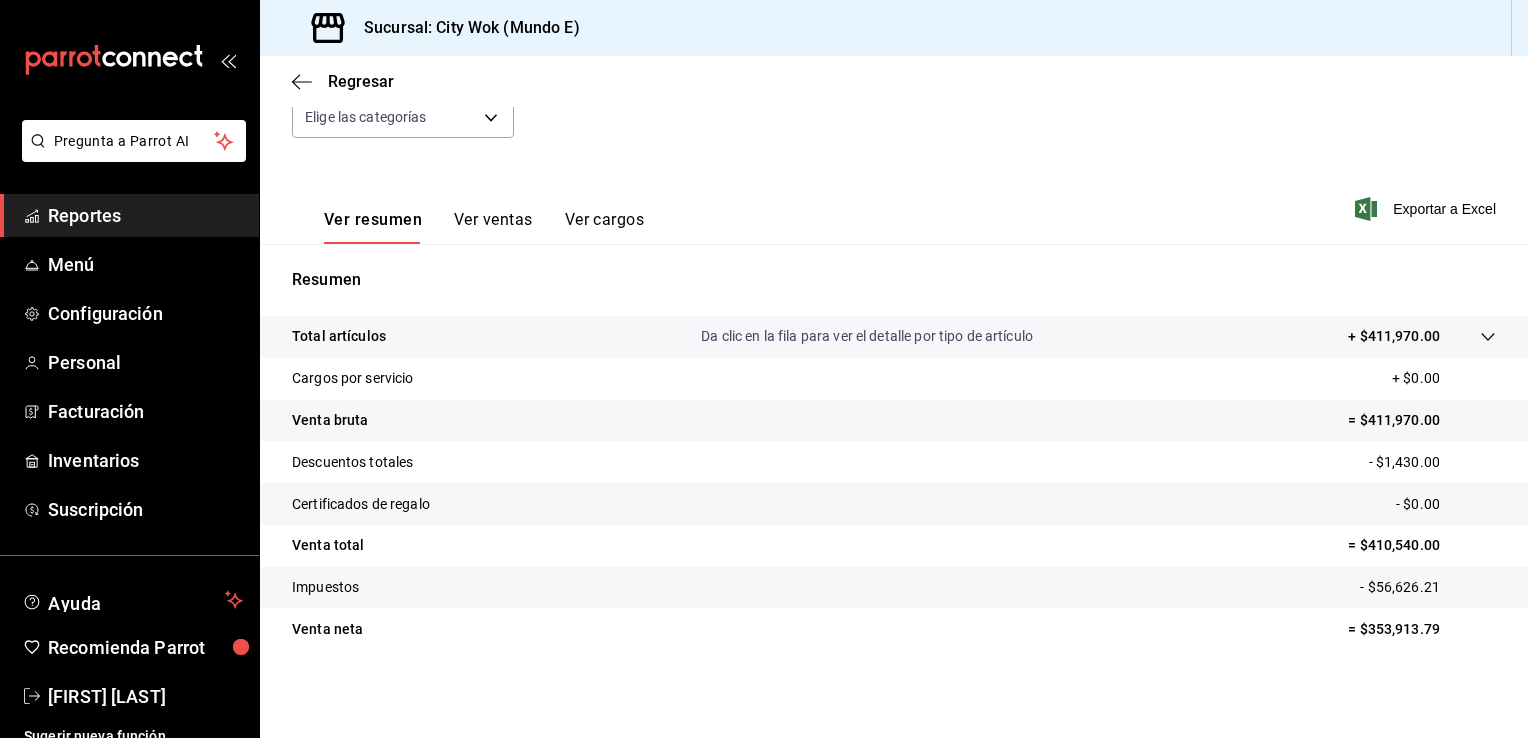 click on "Regresar Ventas Los artículos listados no incluyen descuentos de orden y el filtro de fechas está limitado a un máximo de 31 días. Fecha [DATE] [DAY] / [DATE] [DAY] / [DATE] [DAY] - [DATE] [DAY] / [DATE] [DAY] / [DATE] [DAY] Hora inicio 00:00 Hora inicio Hora fin 23:59 Hora fin Marca Elige las marcas Canal de venta Elige los canales de venta Tipo de orden Elige los tipos de orden Categorías Elige las categorías Ver resumen Ver ventas Ver cargos Exportar a Excel Resumen Total artículos Da clic en la fila para ver el detalle por tipo de artículo + $411,970.00 Cargos por servicio + $0.00 Venta bruta = $411,970.00 Descuentos totales - $1,430.00 Certificados de regalo - $0.00 Venta total = $410,540.00 Impuestos - $56,626.21 Venta neta = $353,913.79" at bounding box center [894, 287] 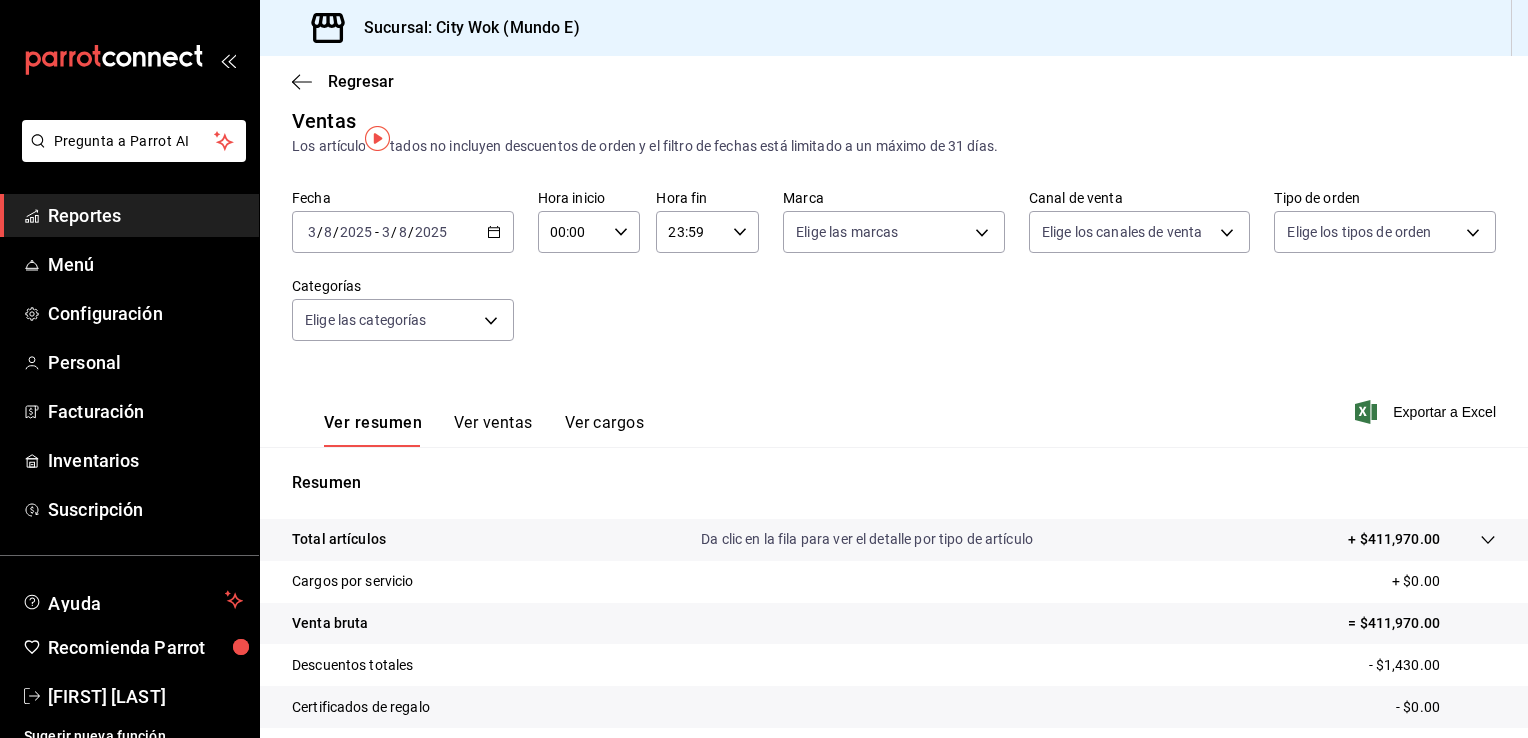 scroll, scrollTop: 0, scrollLeft: 0, axis: both 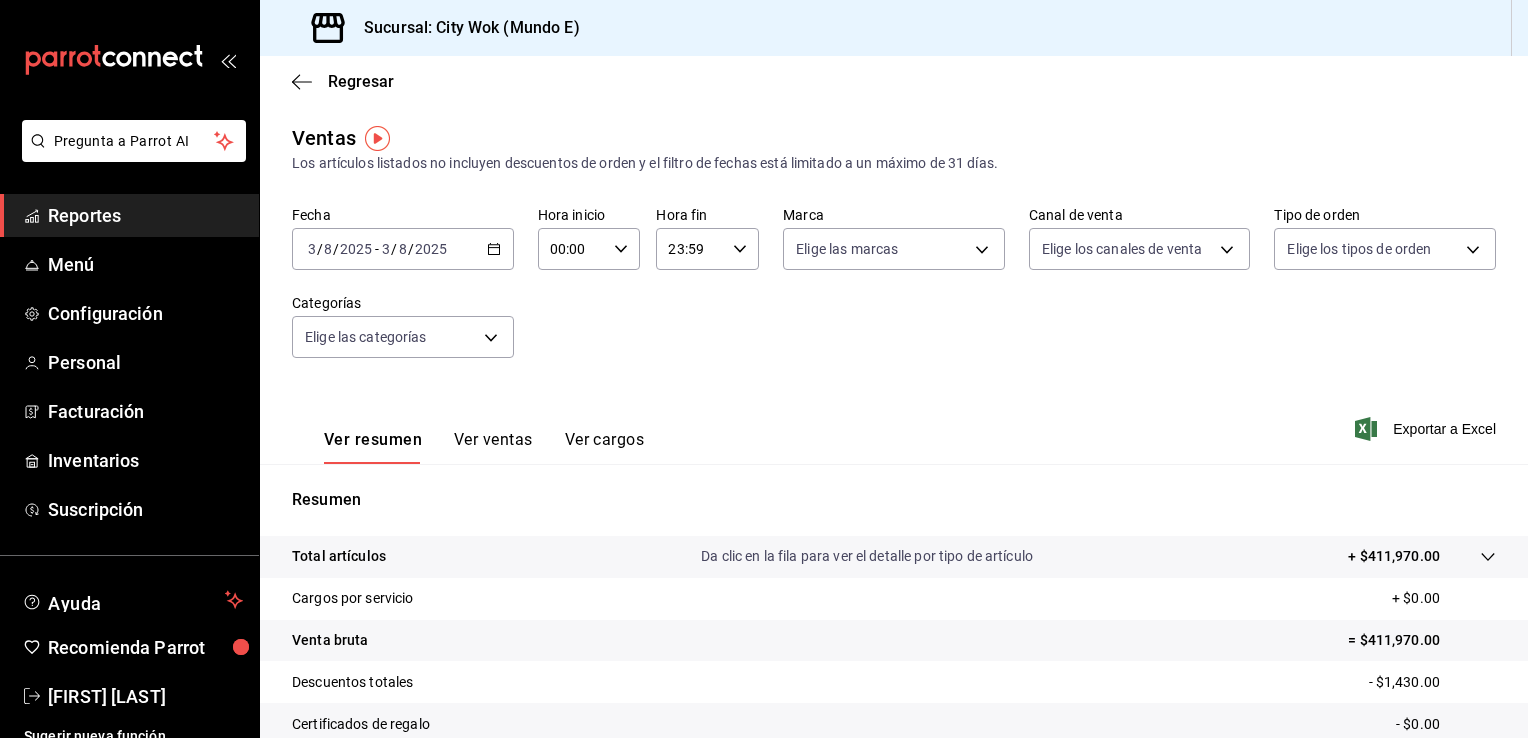 click on "Regresar Ventas Los artículos listados no incluyen descuentos de orden y el filtro de fechas está limitado a un máximo de 31 días. Fecha [DATE] [DAY] / [DATE] [DAY] / [DATE] [DAY] - [DATE] [DAY] / [DATE] [DAY] / [DATE] [DAY] Hora inicio 00:00 Hora inicio Hora fin 23:59 Hora fin Marca Elige las marcas Canal de venta Elige los canales de venta Tipo de orden Elige los tipos de orden Categorías Elige las categorías Ver resumen Ver ventas Ver cargos Exportar a Excel Resumen Total artículos Da clic en la fila para ver el detalle por tipo de artículo + $411,970.00 Cargos por servicio + $0.00 Venta bruta = $411,970.00 Descuentos totales - $1,430.00 Certificados de regalo - $0.00 Venta total = $410,540.00 Impuestos - $56,626.21 Venta neta = $353,913.79" at bounding box center [894, 507] 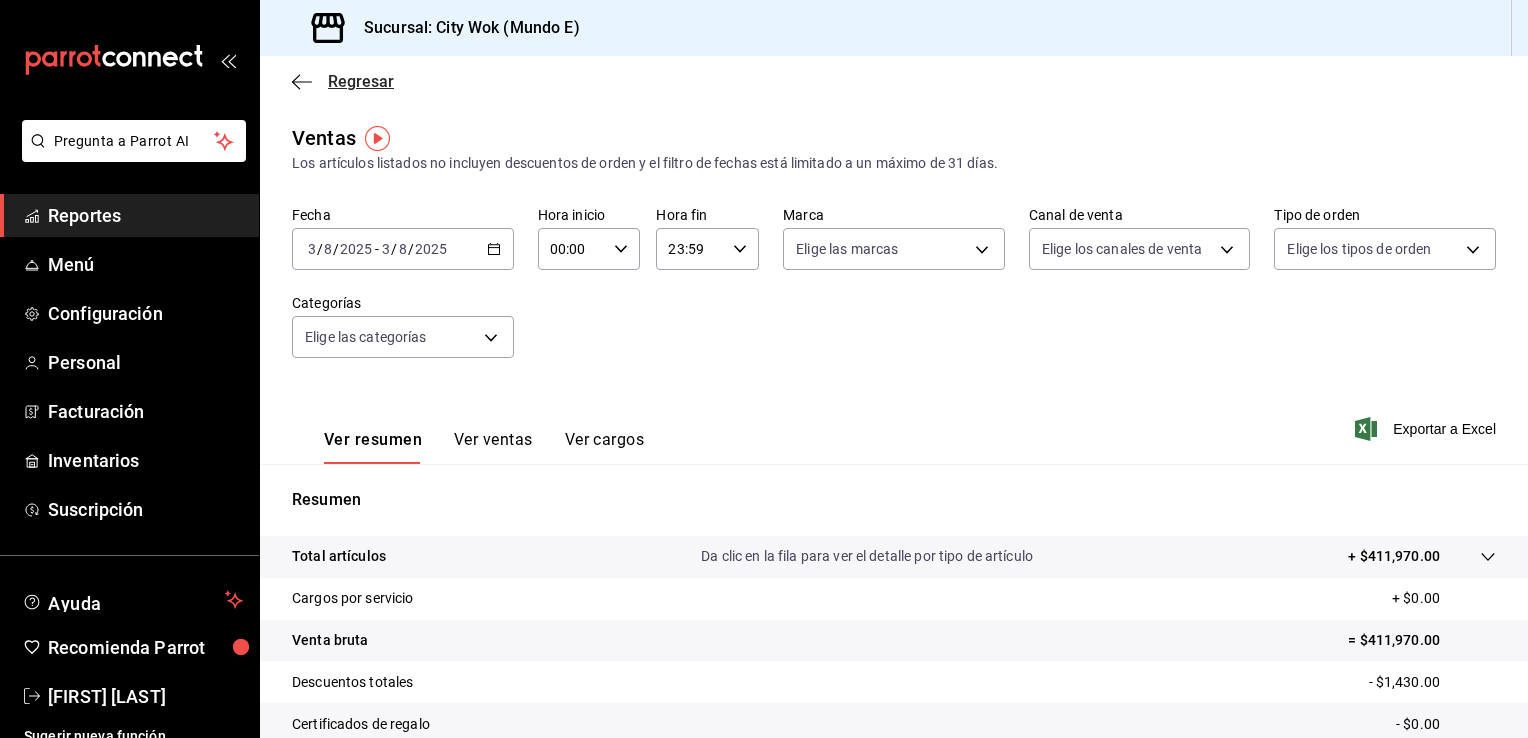 click 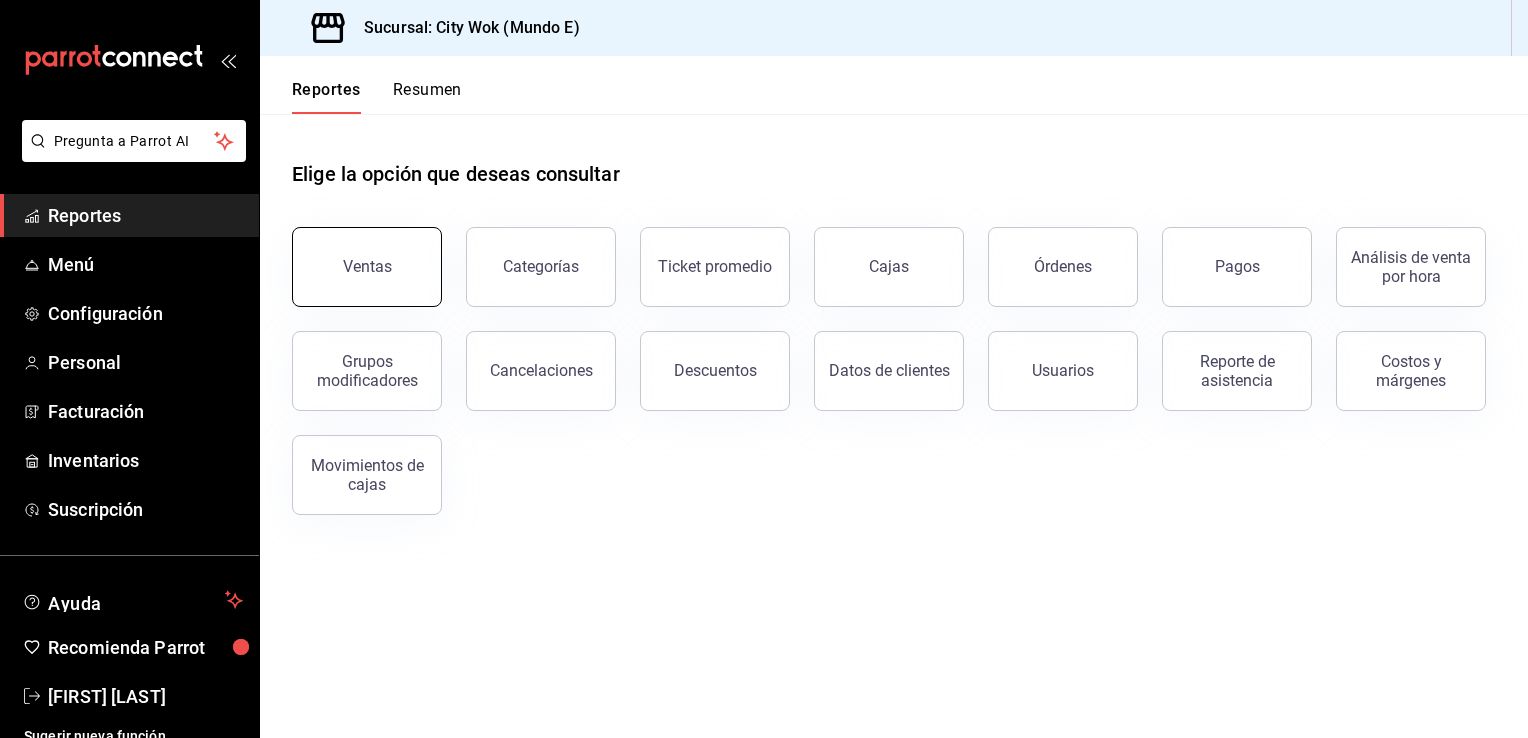 click on "Ventas" at bounding box center [367, 267] 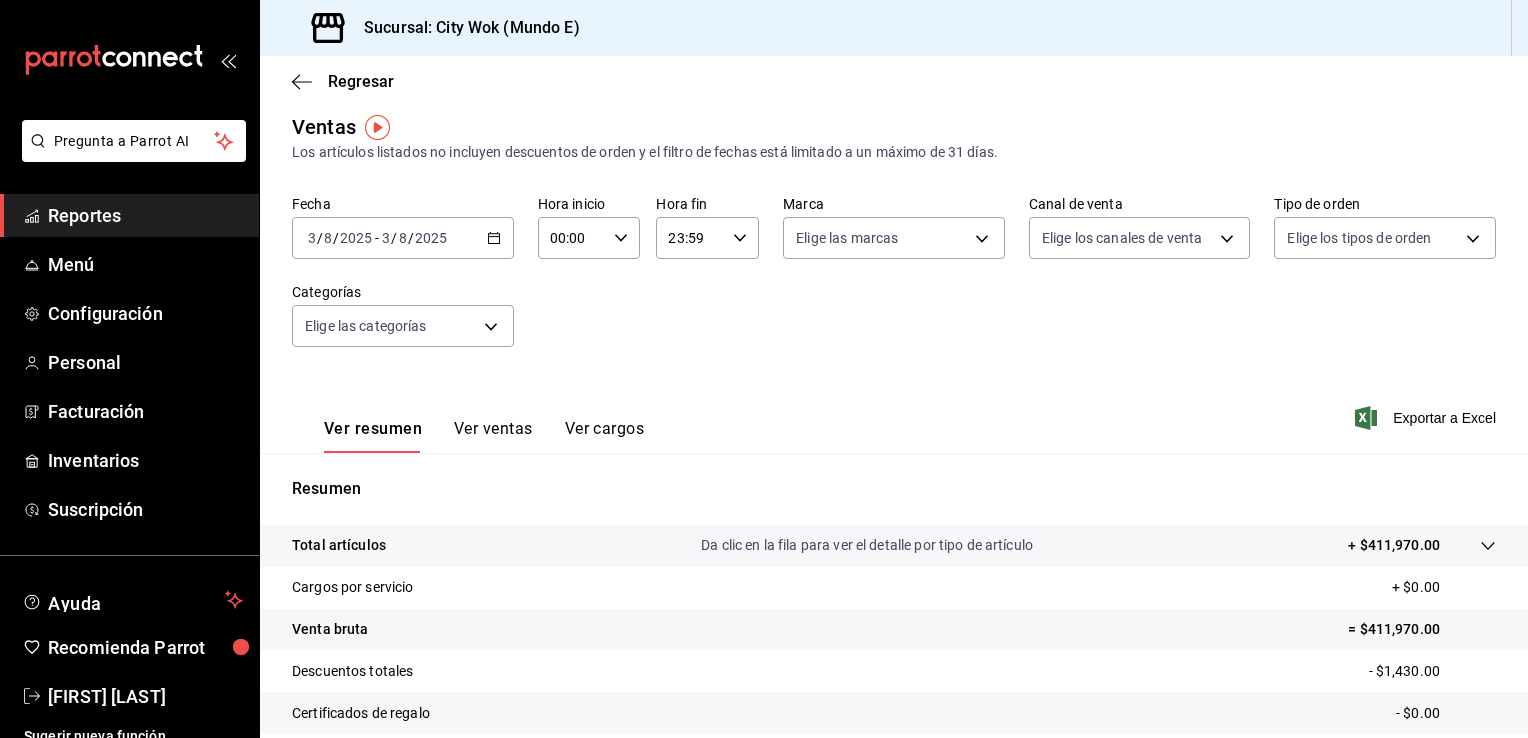 scroll, scrollTop: 0, scrollLeft: 0, axis: both 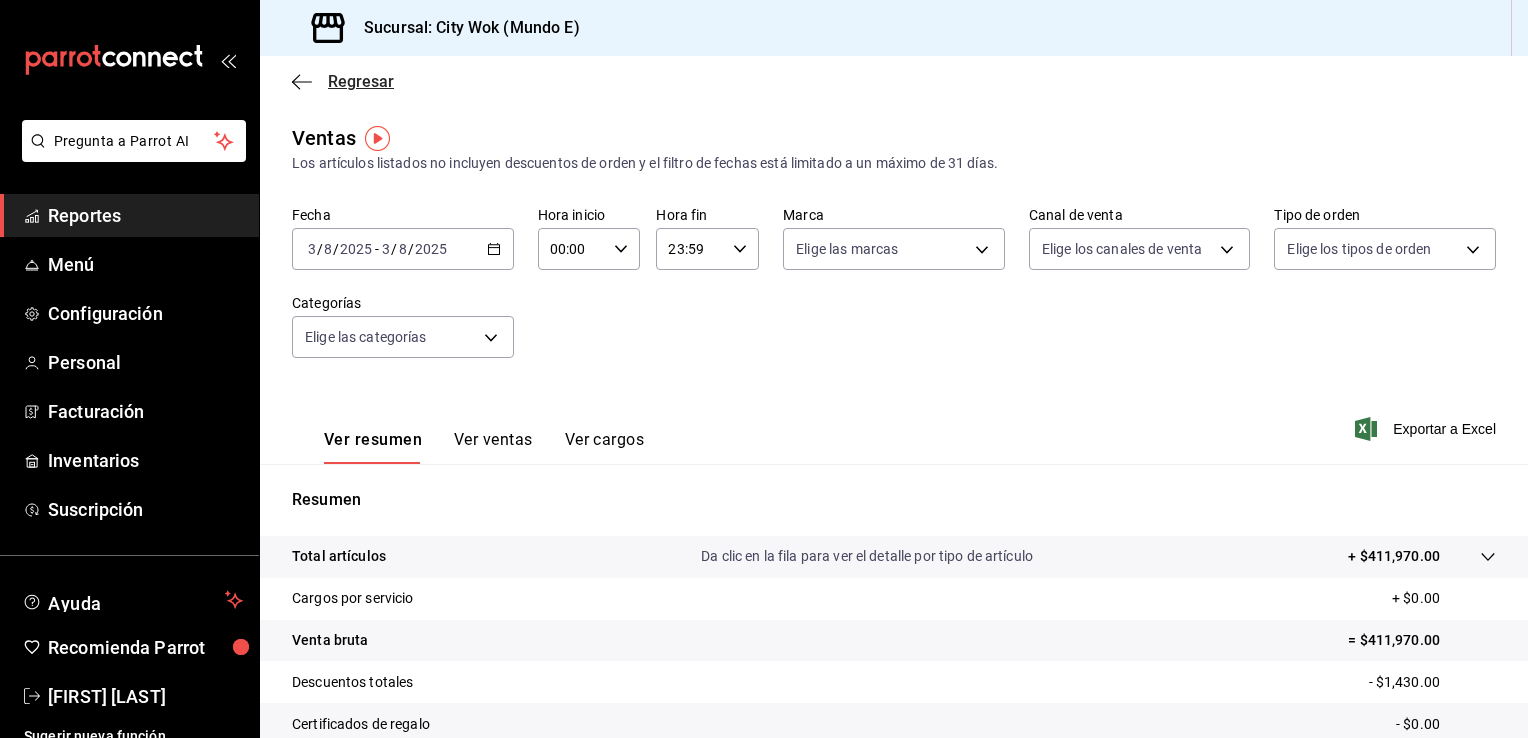 click 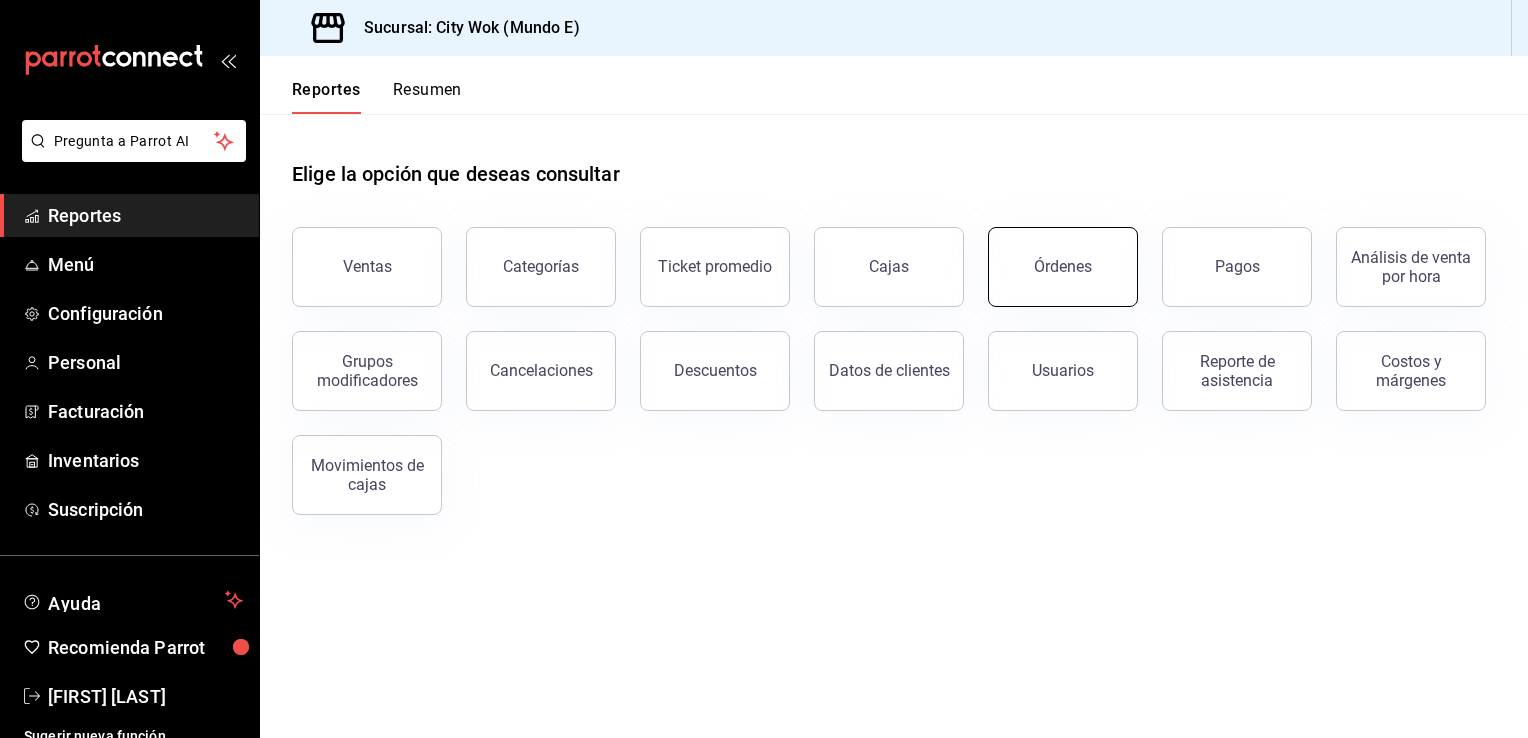 click on "Órdenes" at bounding box center [1063, 267] 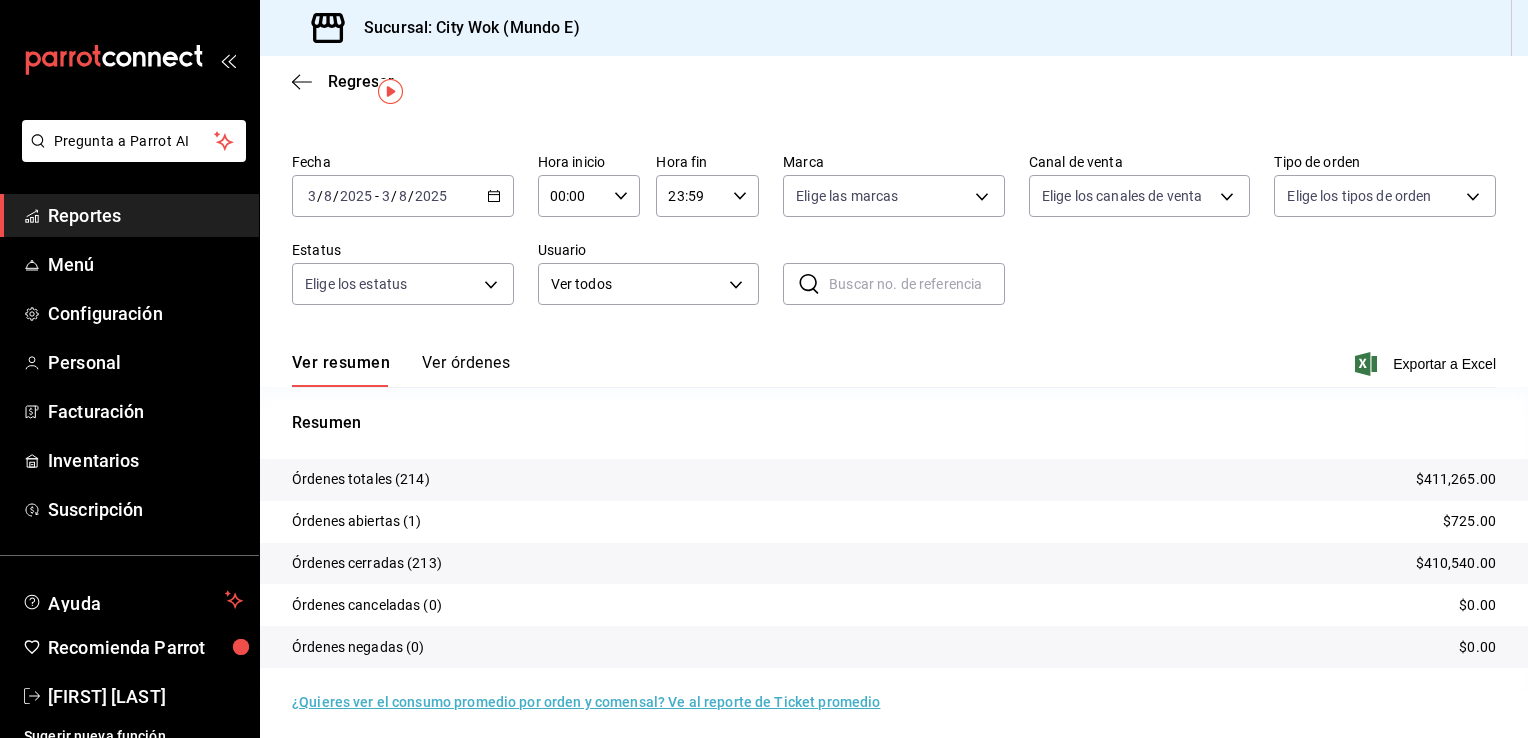 scroll, scrollTop: 47, scrollLeft: 0, axis: vertical 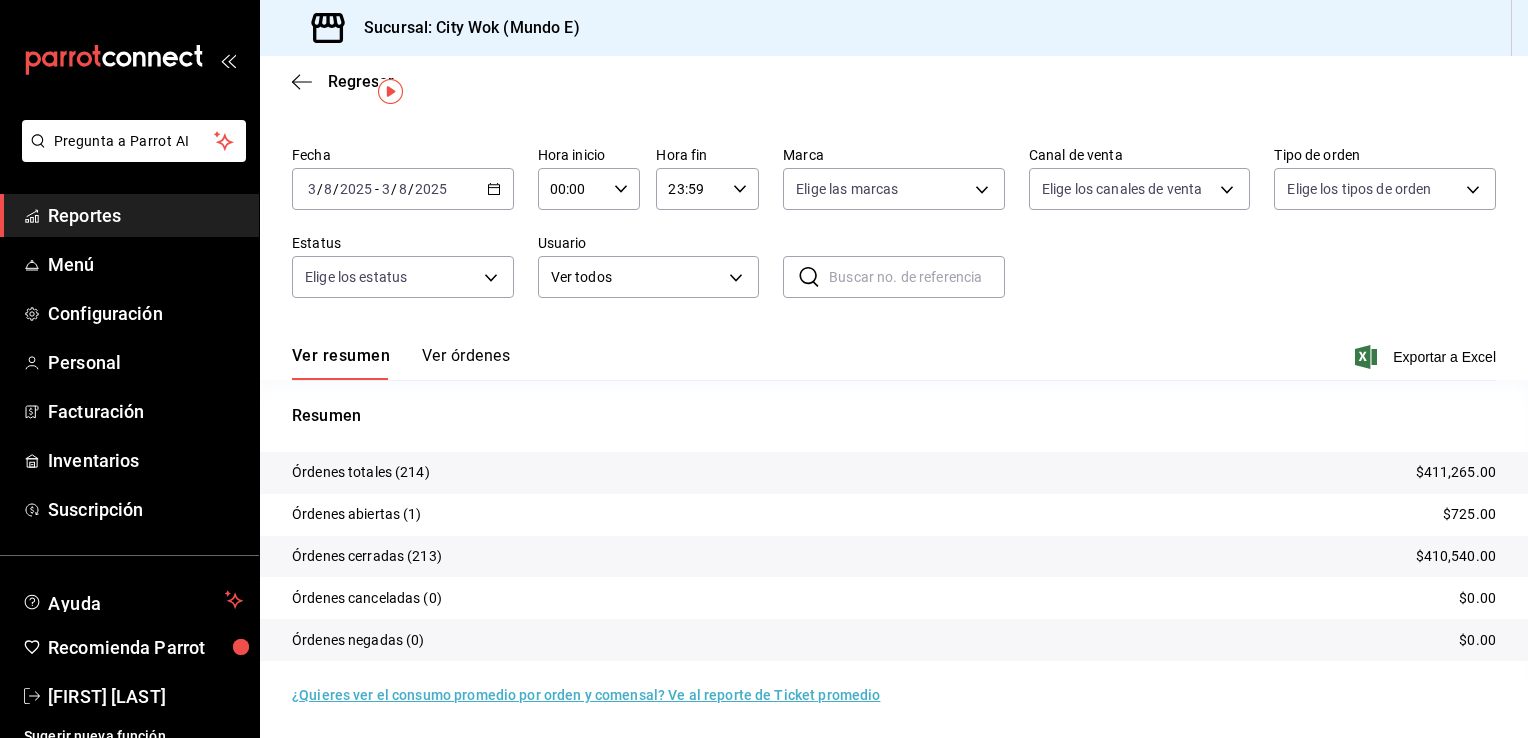 click on "Órdenes totales (214) $411,265.00" at bounding box center [894, 473] 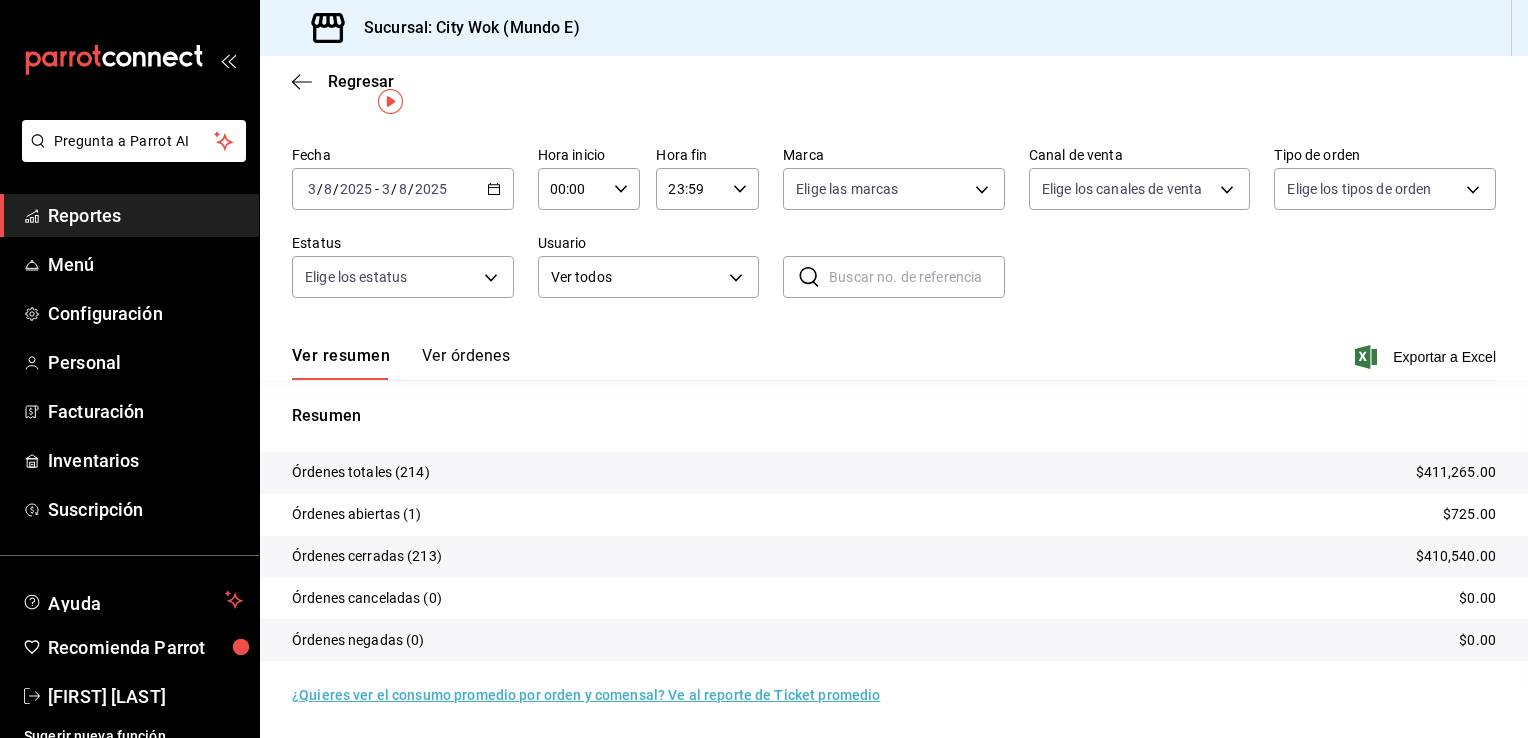 scroll, scrollTop: 7, scrollLeft: 0, axis: vertical 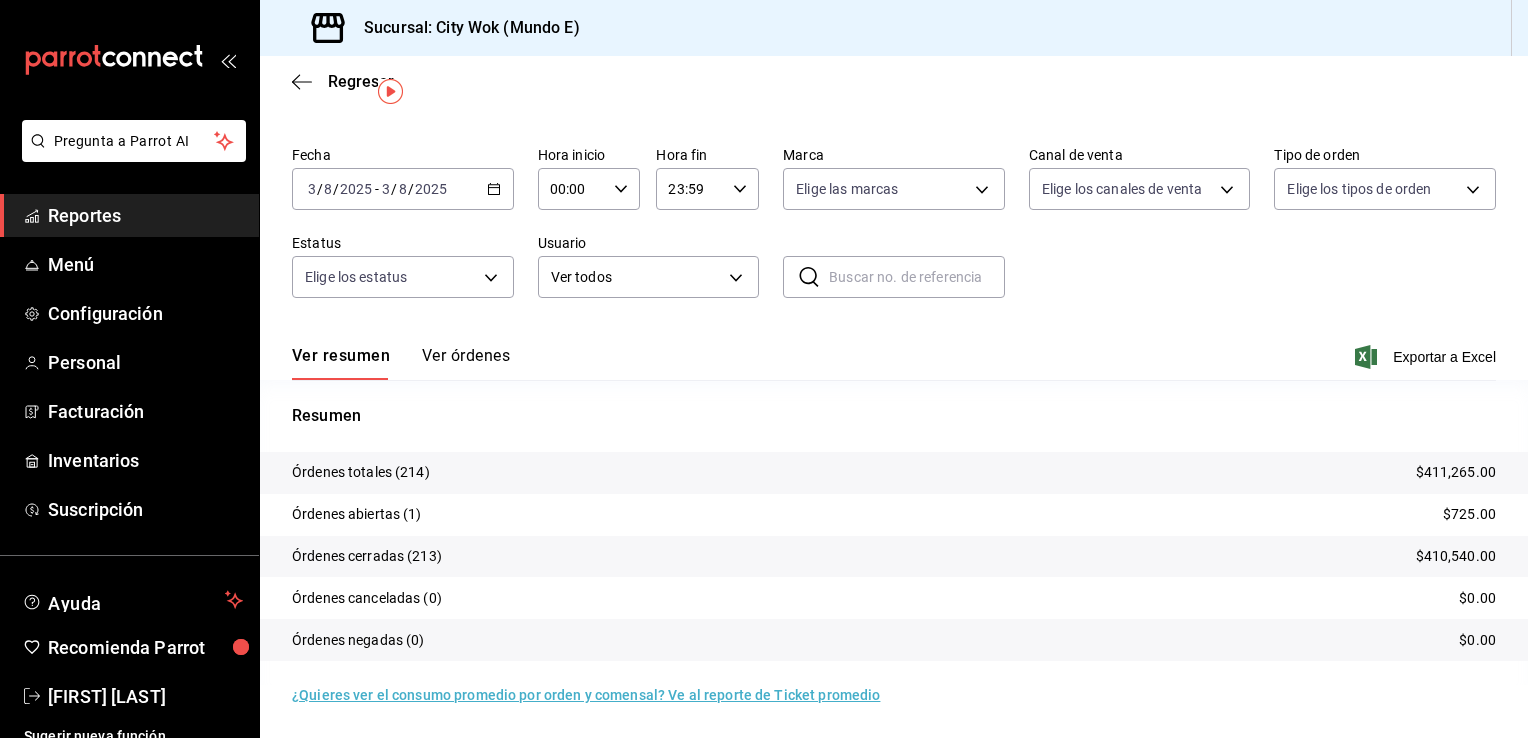 click on "Órdenes abiertas (1) $725.00" at bounding box center (894, 515) 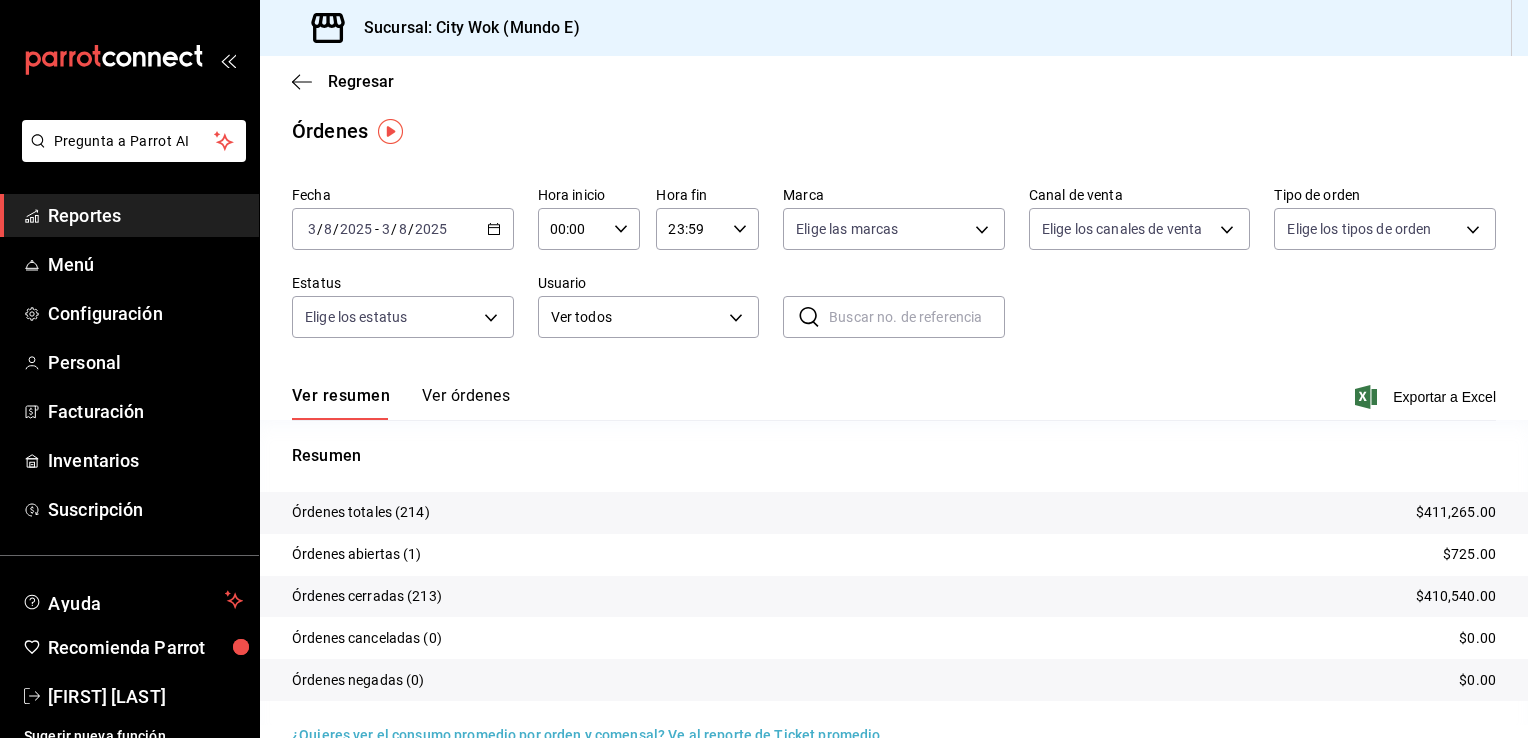 scroll, scrollTop: 0, scrollLeft: 0, axis: both 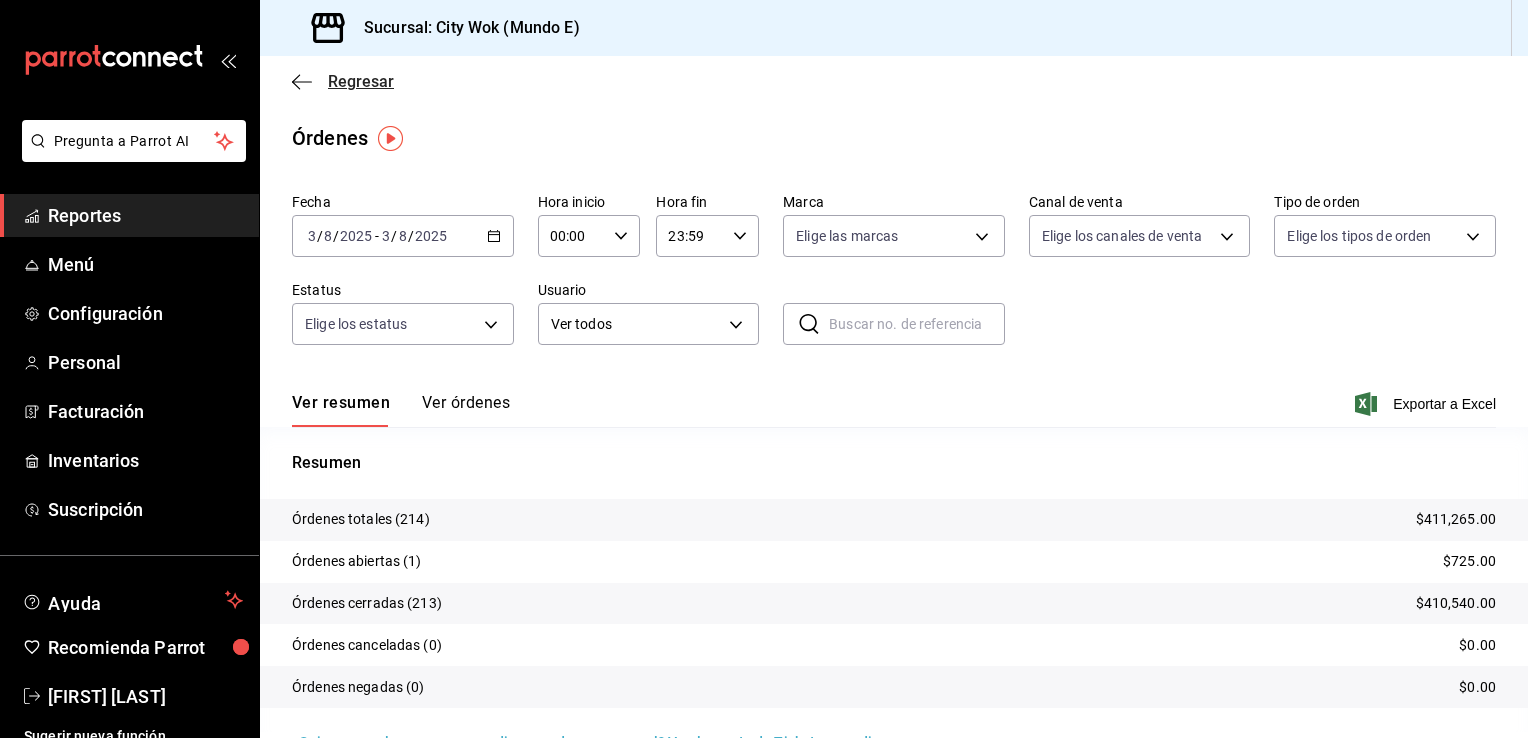 click 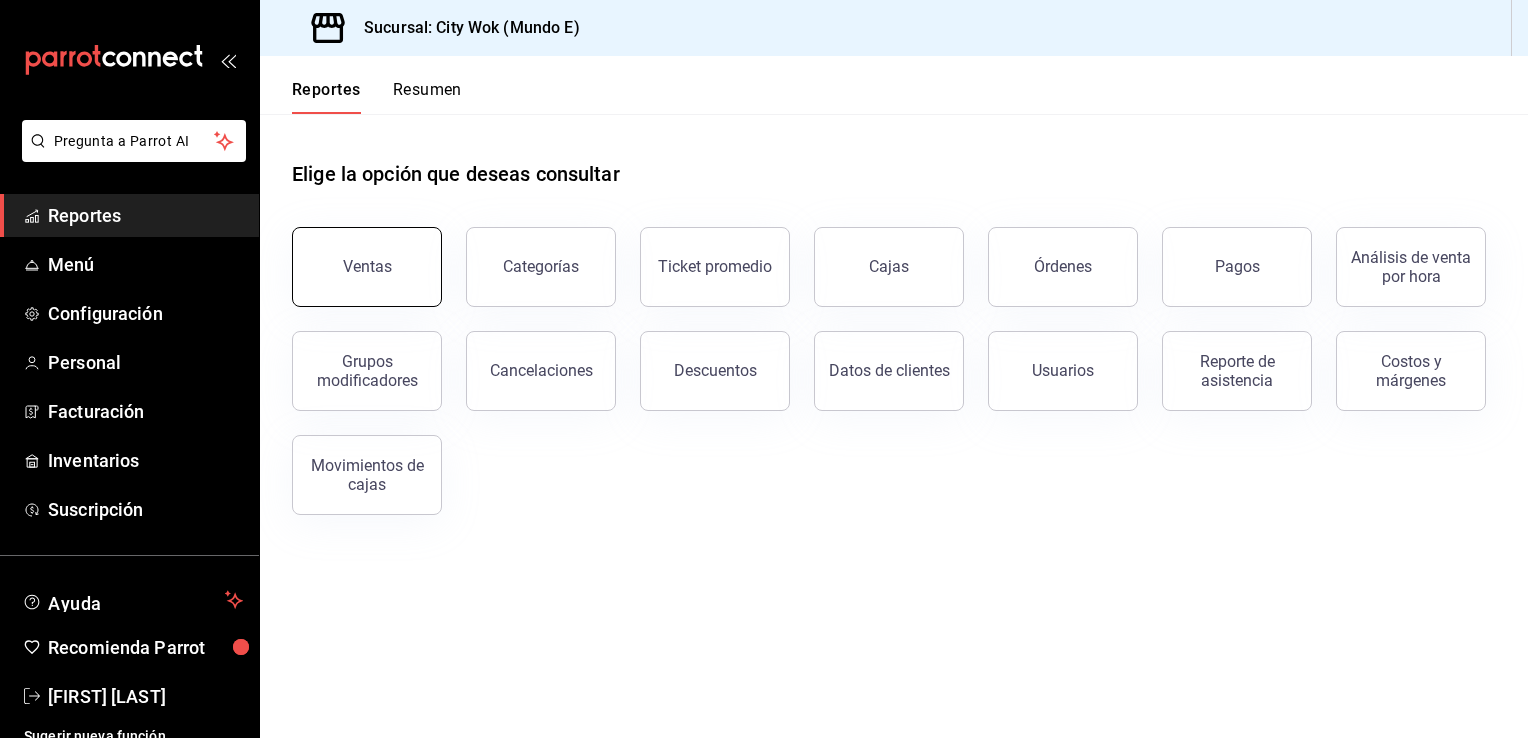 click on "Ventas" at bounding box center [367, 267] 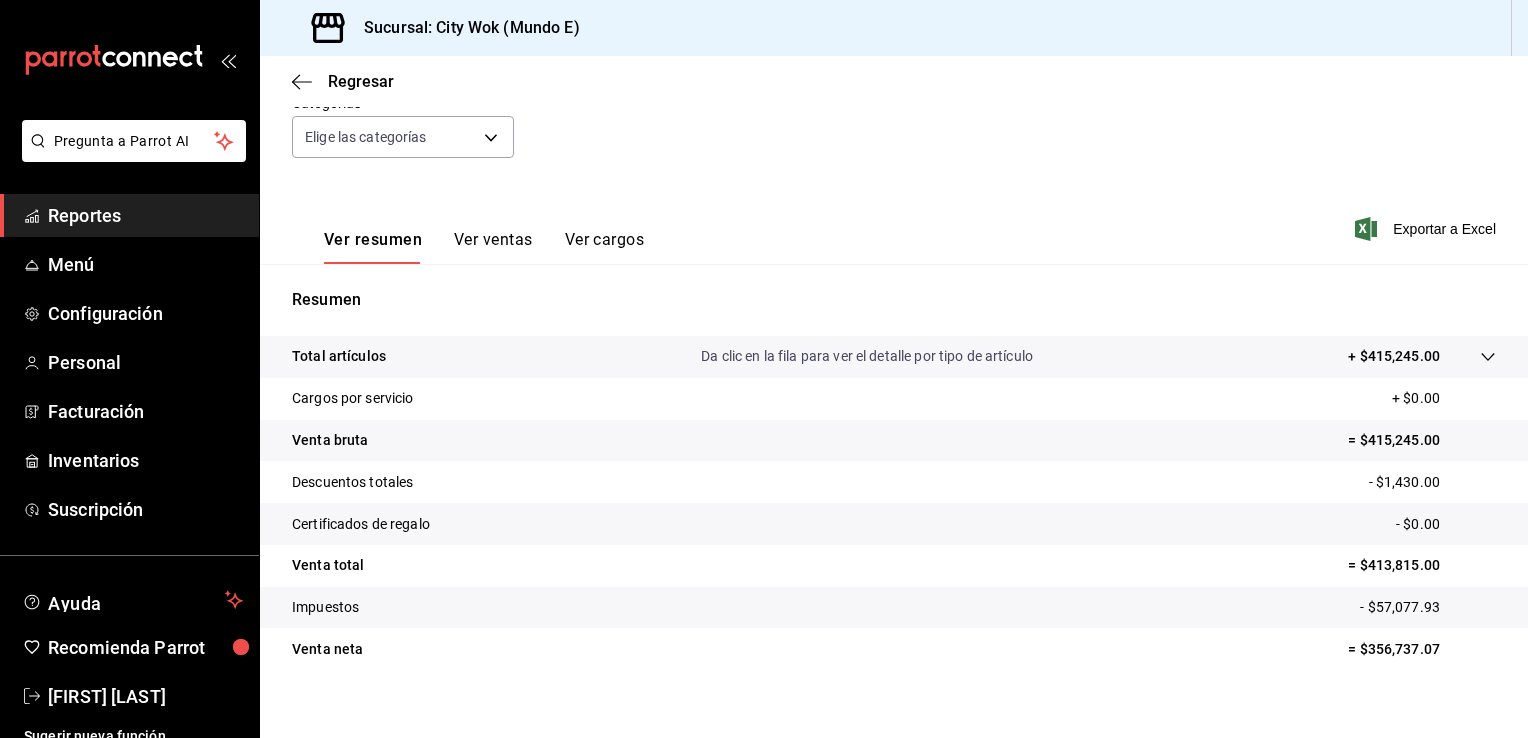 scroll, scrollTop: 220, scrollLeft: 0, axis: vertical 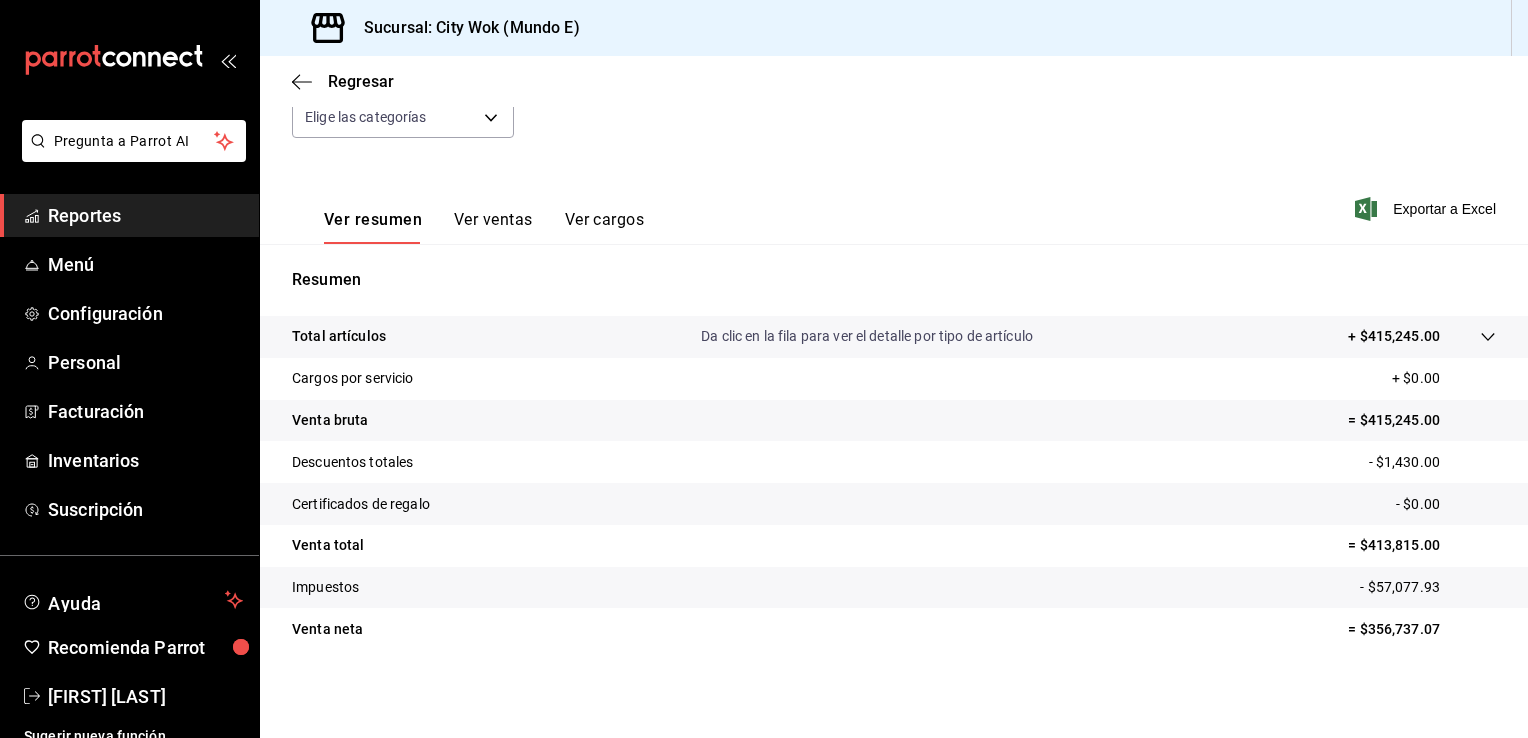 click on "Da clic en la fila para ver el detalle por tipo de artículo" at bounding box center [867, 336] 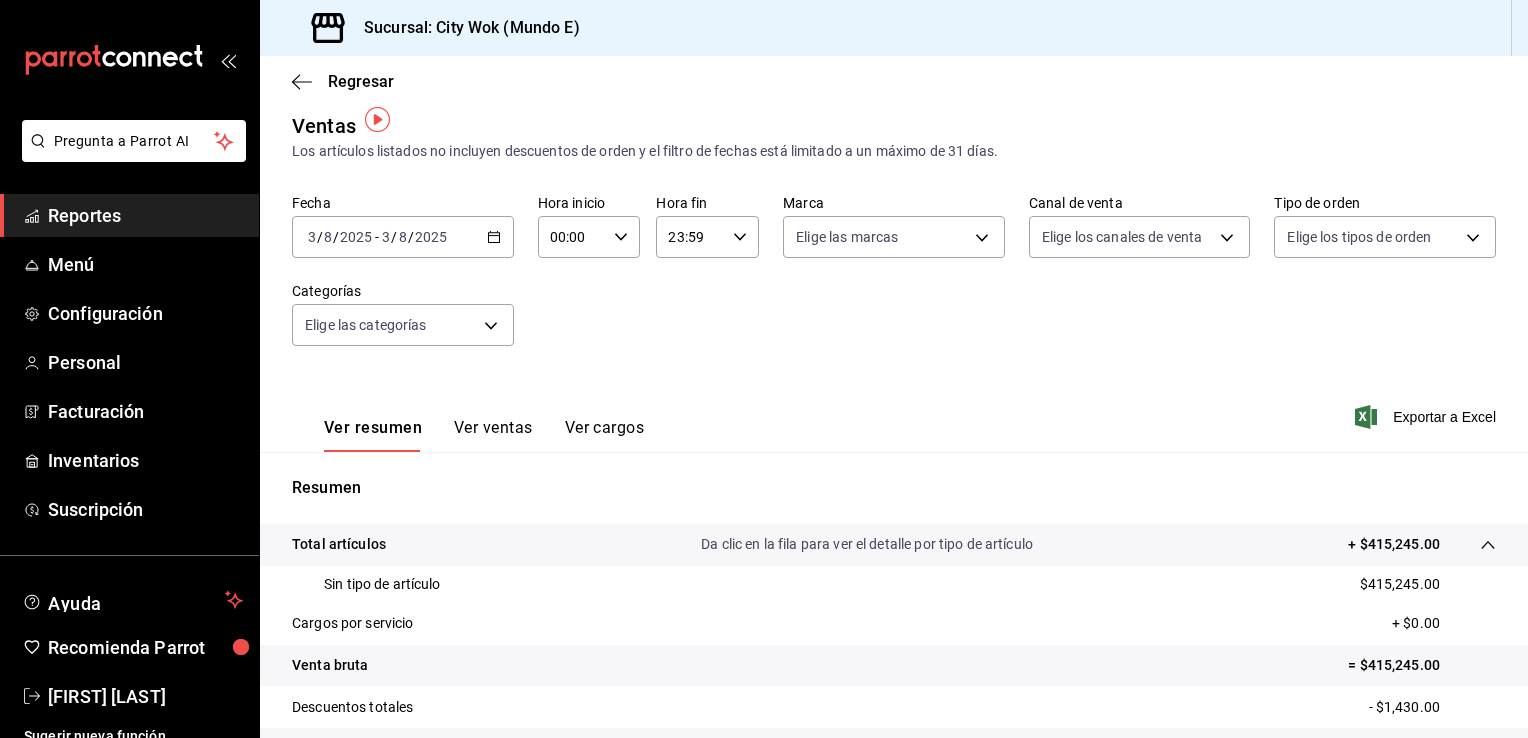 scroll, scrollTop: 0, scrollLeft: 0, axis: both 